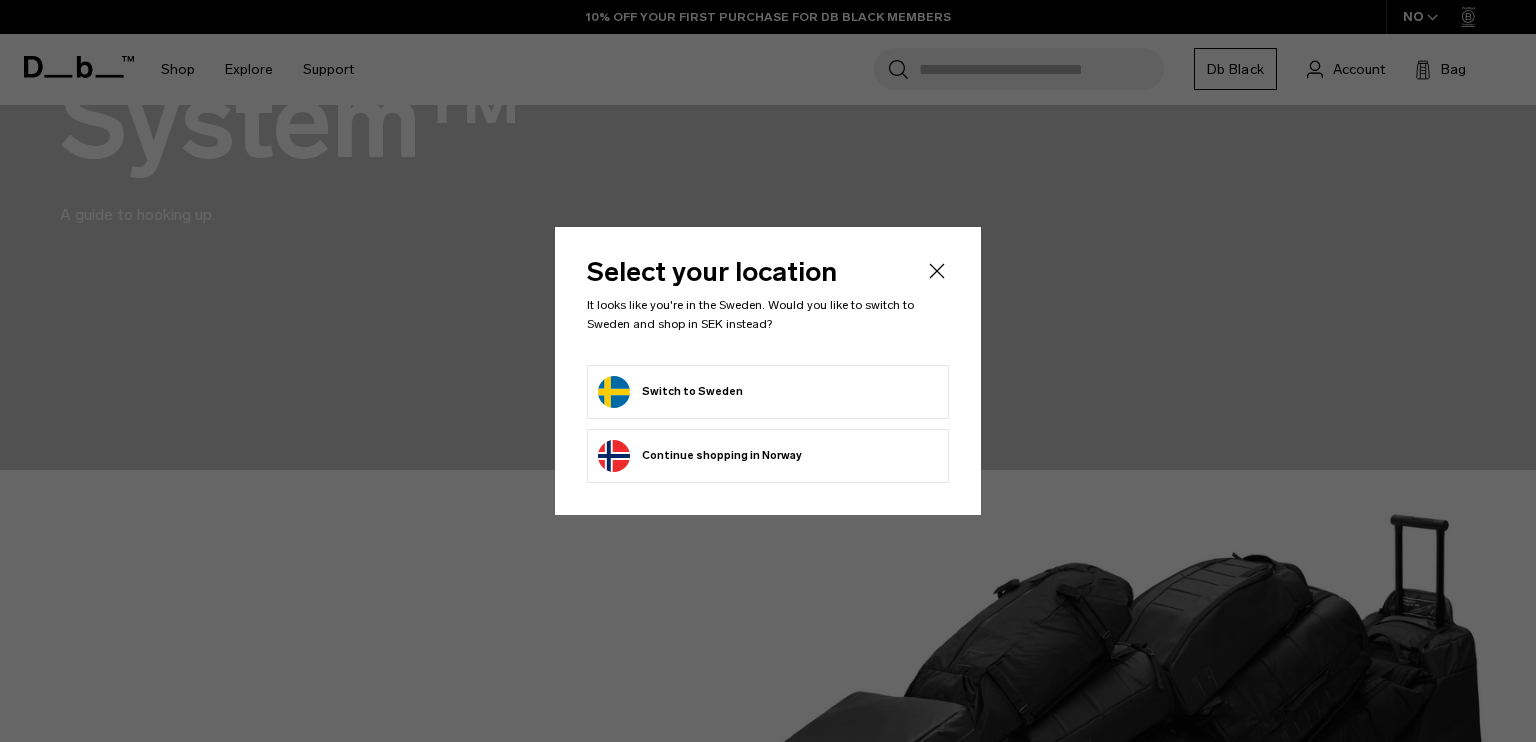 scroll, scrollTop: 500, scrollLeft: 0, axis: vertical 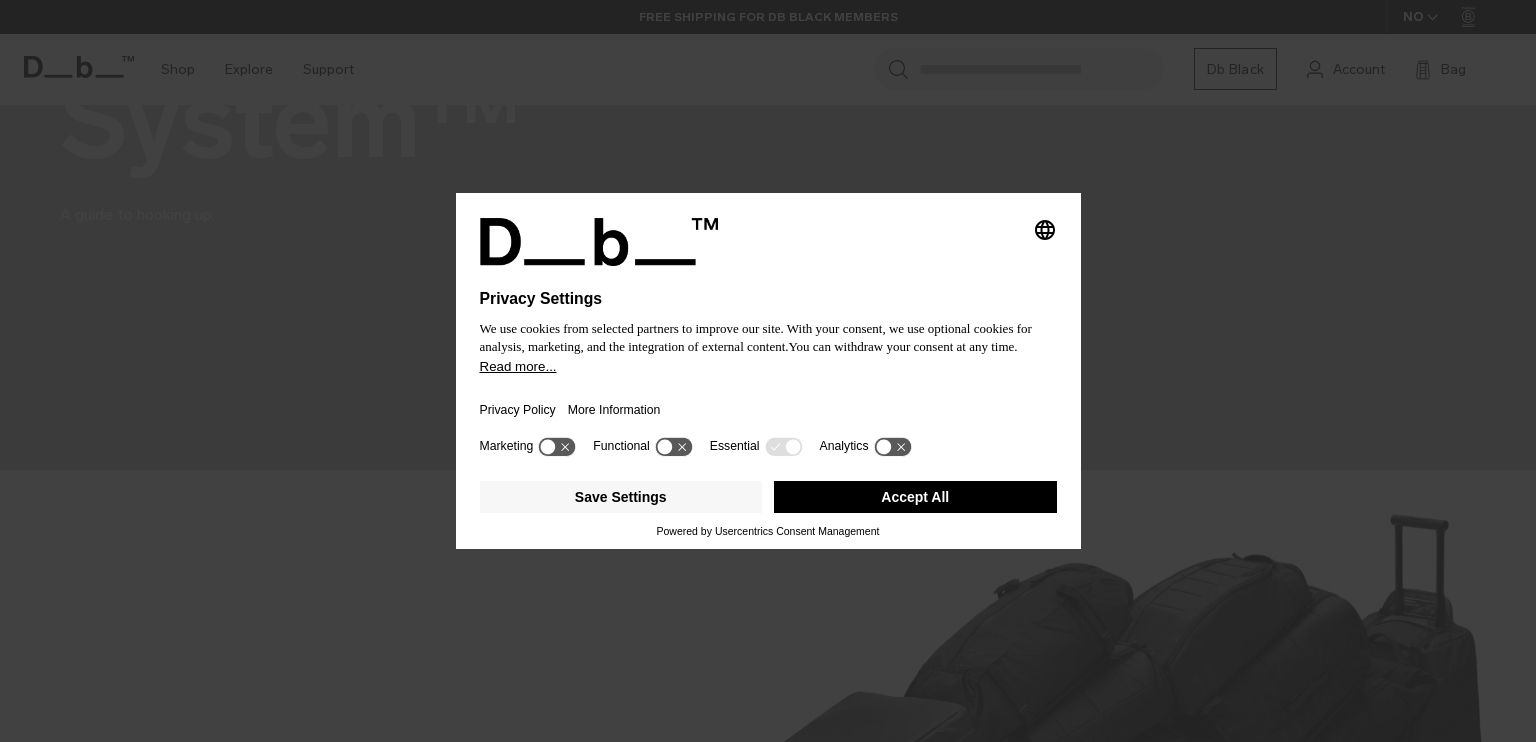 click on "Stäng" at bounding box center (21, 3825) 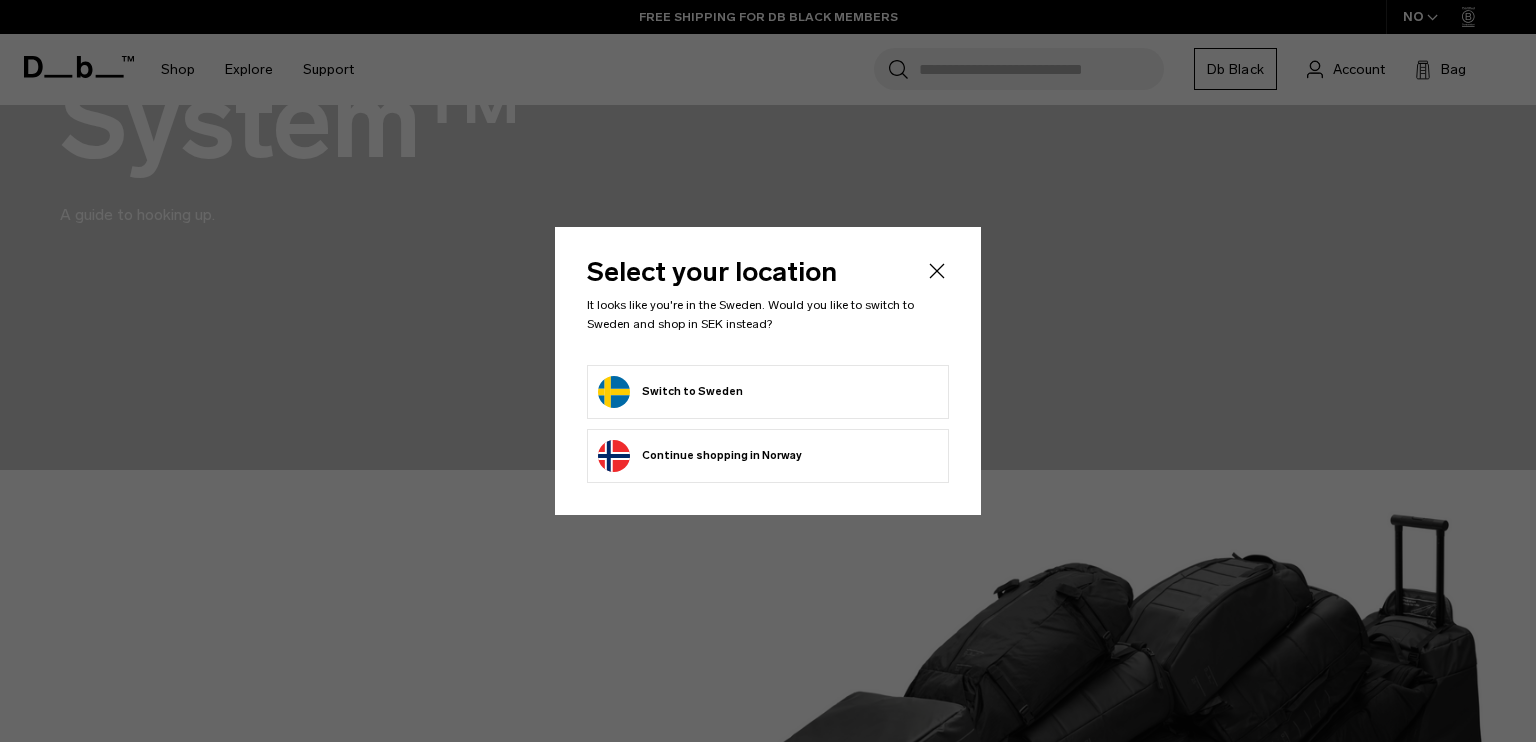click on "Switch to Sweden" at bounding box center (768, 392) 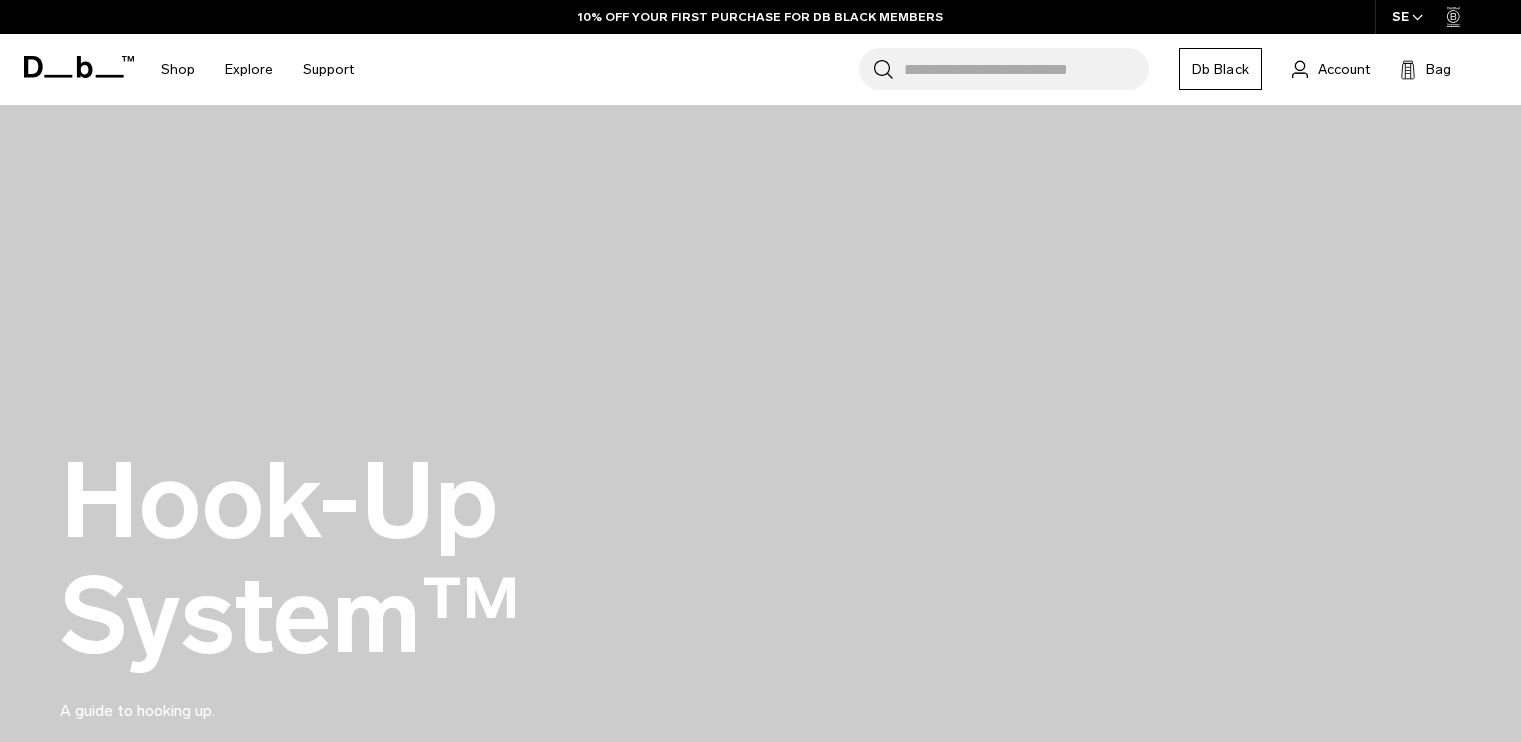 scroll, scrollTop: 900, scrollLeft: 0, axis: vertical 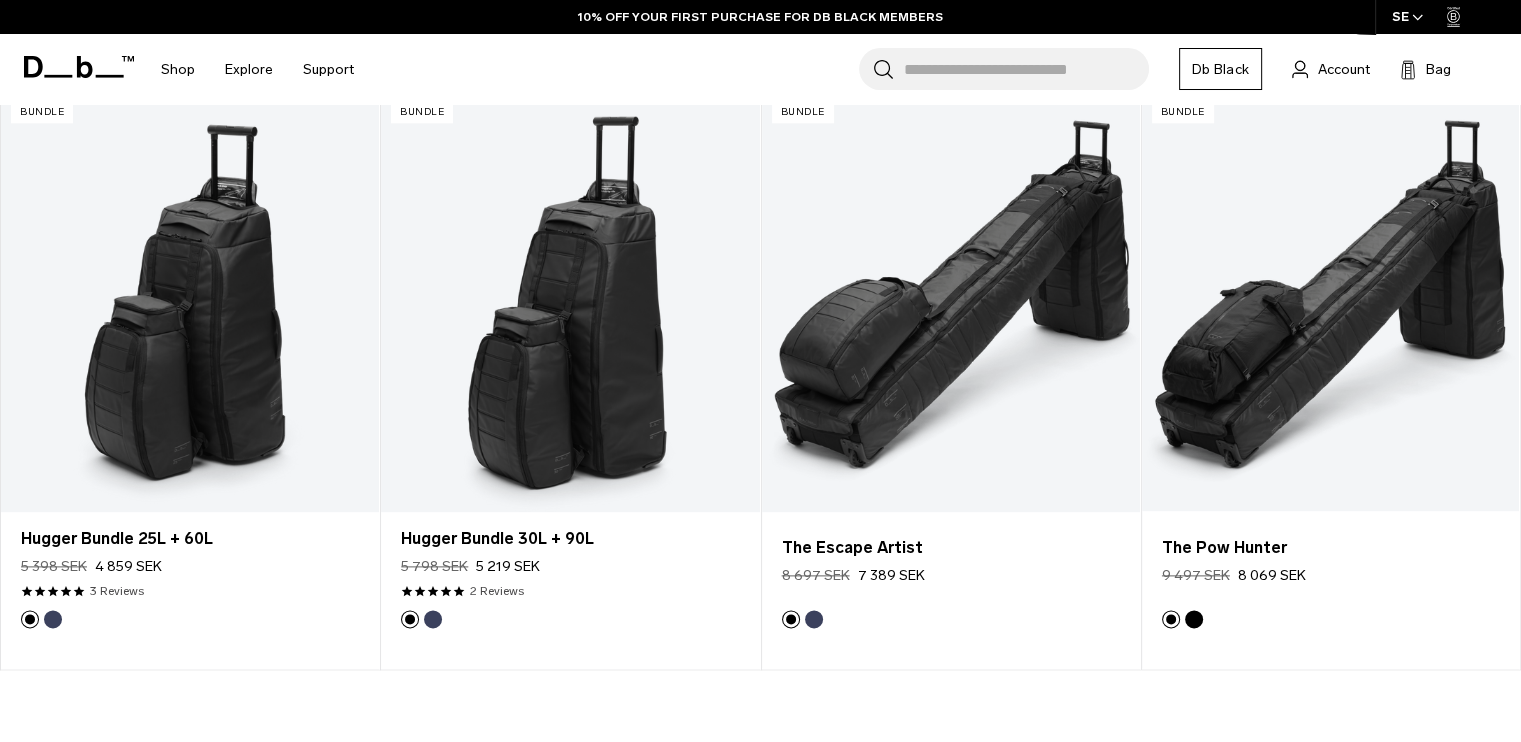 click 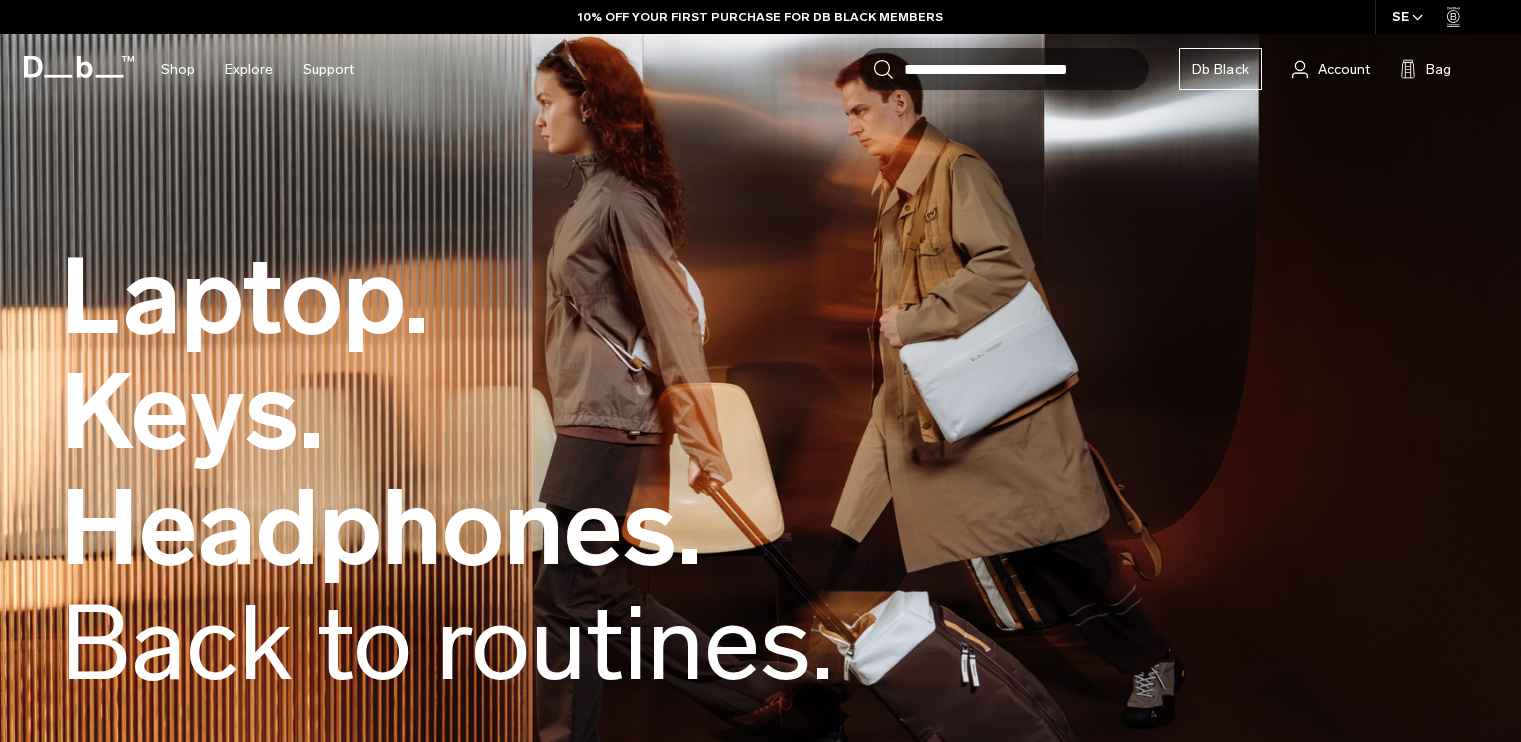 scroll, scrollTop: 0, scrollLeft: 0, axis: both 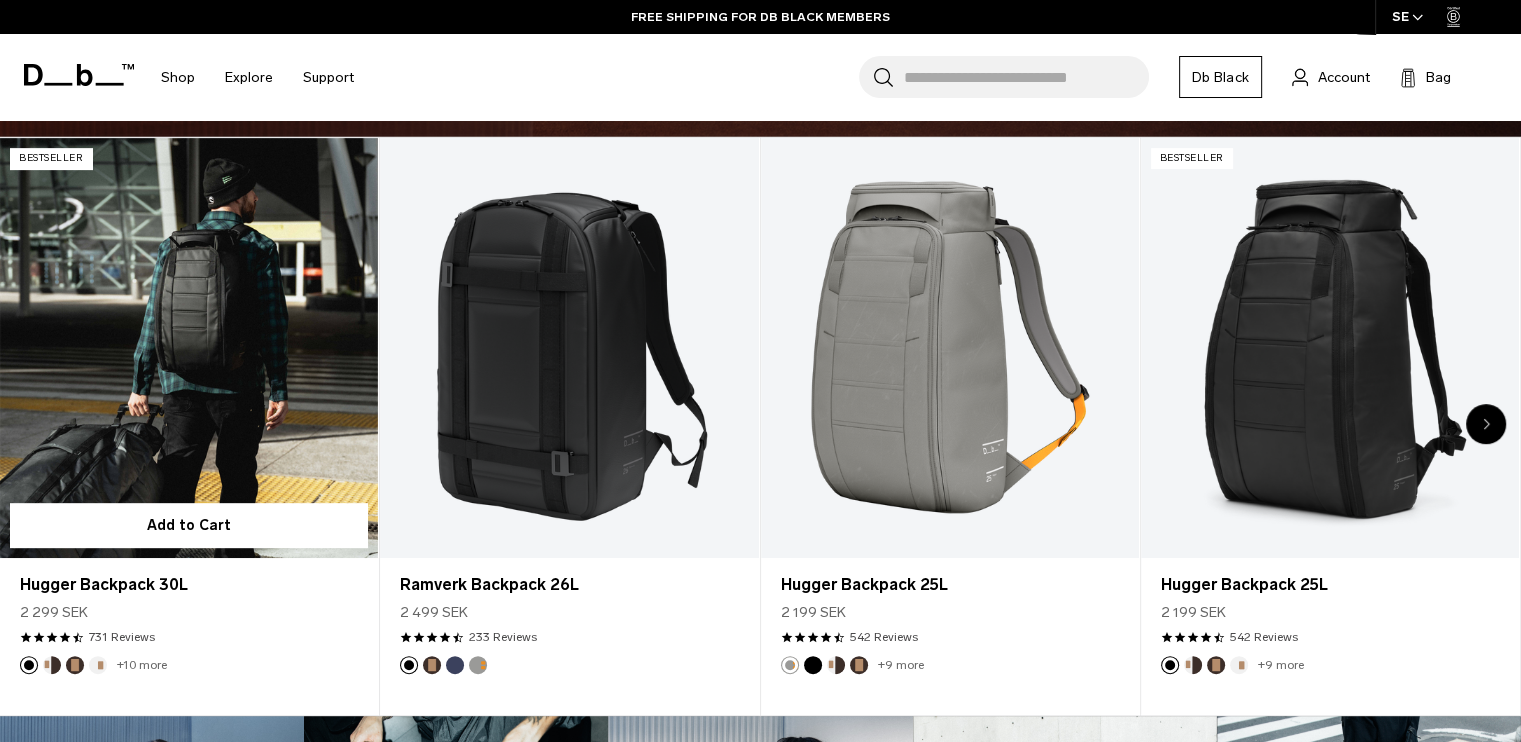 click at bounding box center [189, 348] 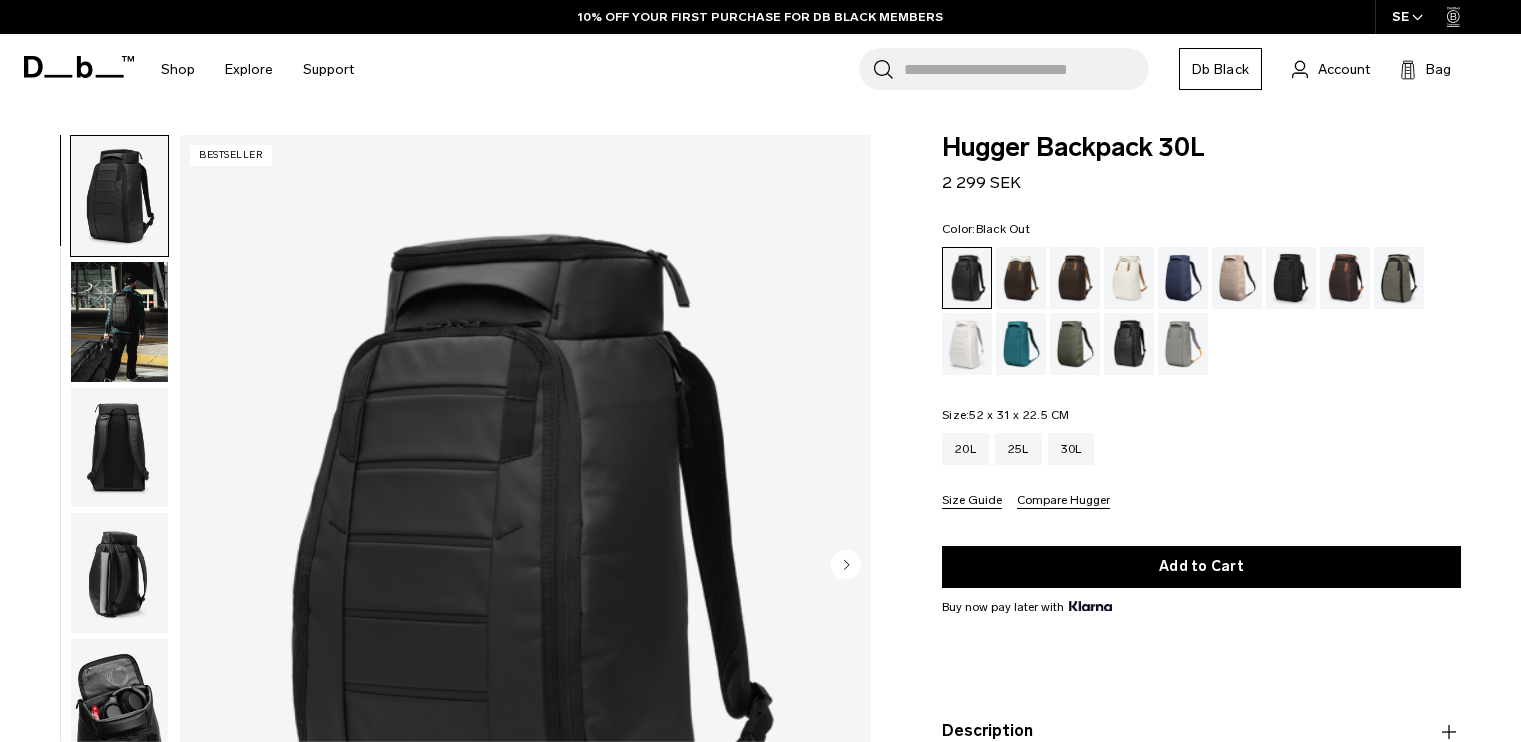 scroll, scrollTop: 100, scrollLeft: 0, axis: vertical 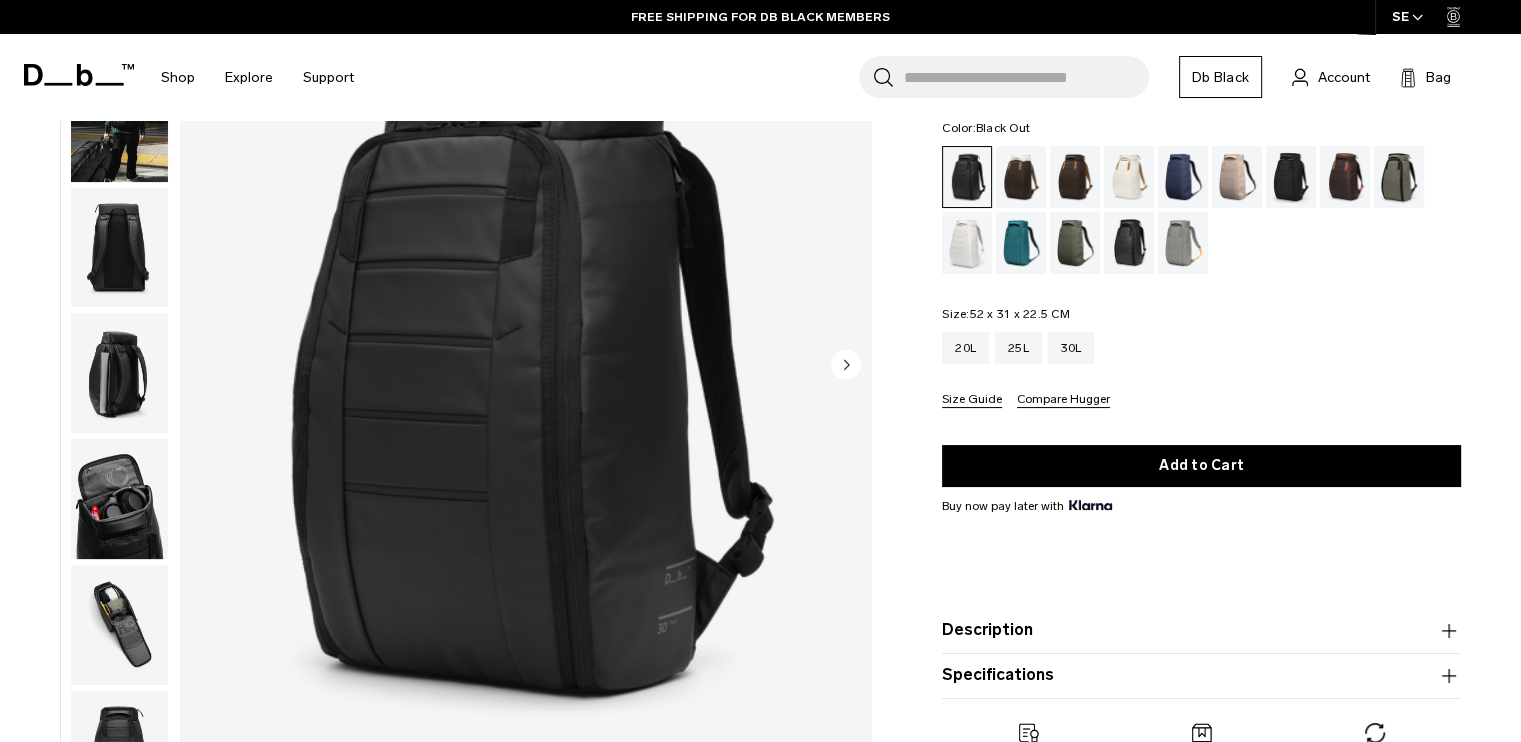 click 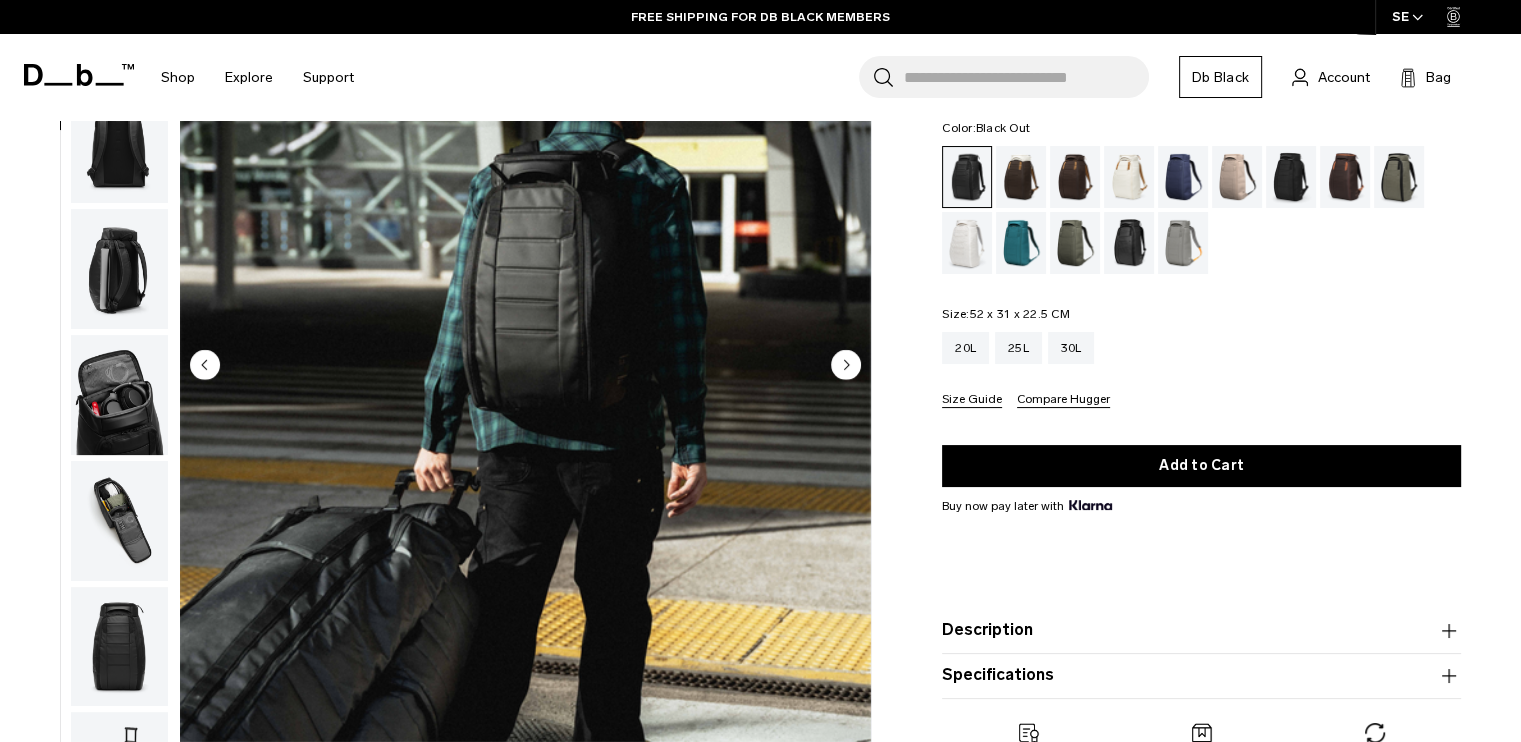 scroll, scrollTop: 126, scrollLeft: 0, axis: vertical 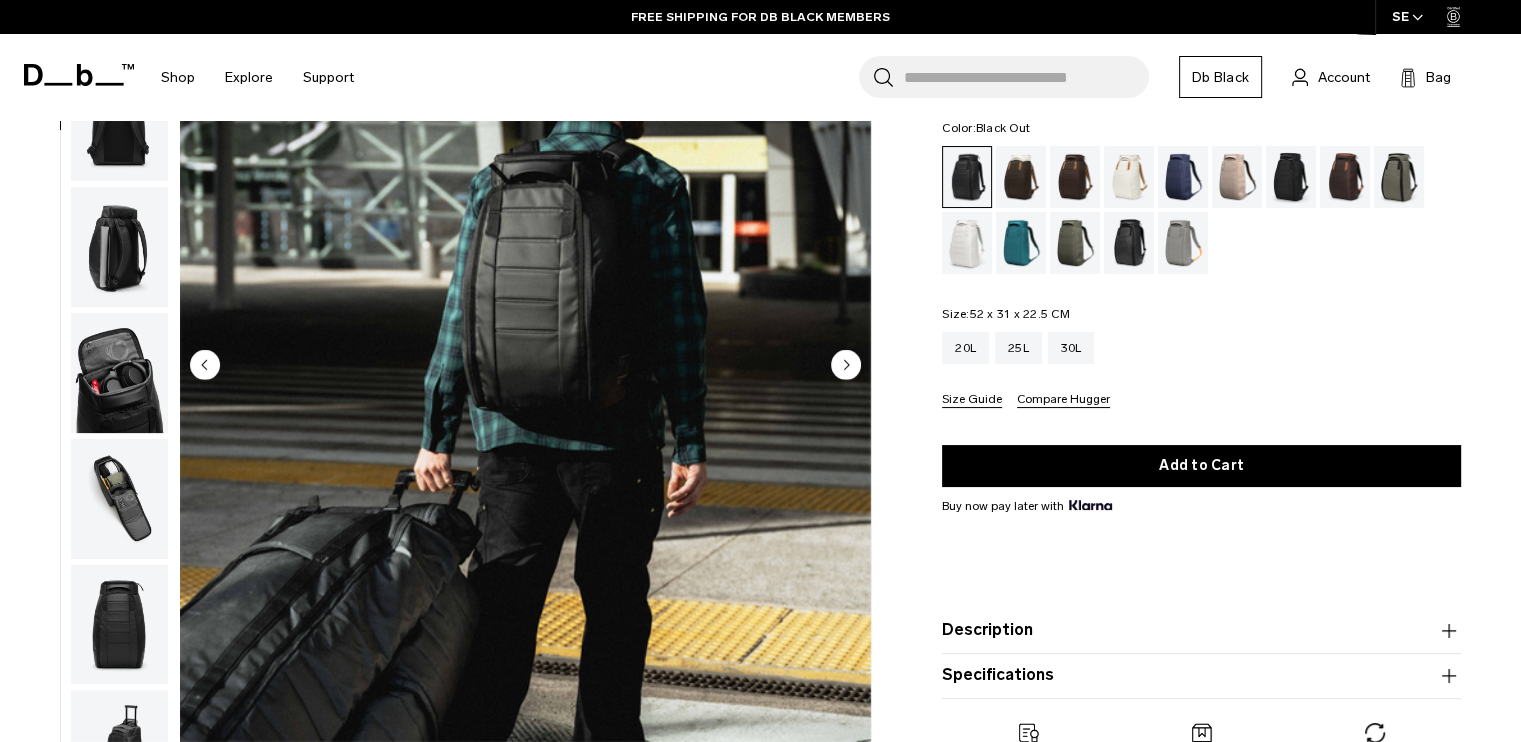 click 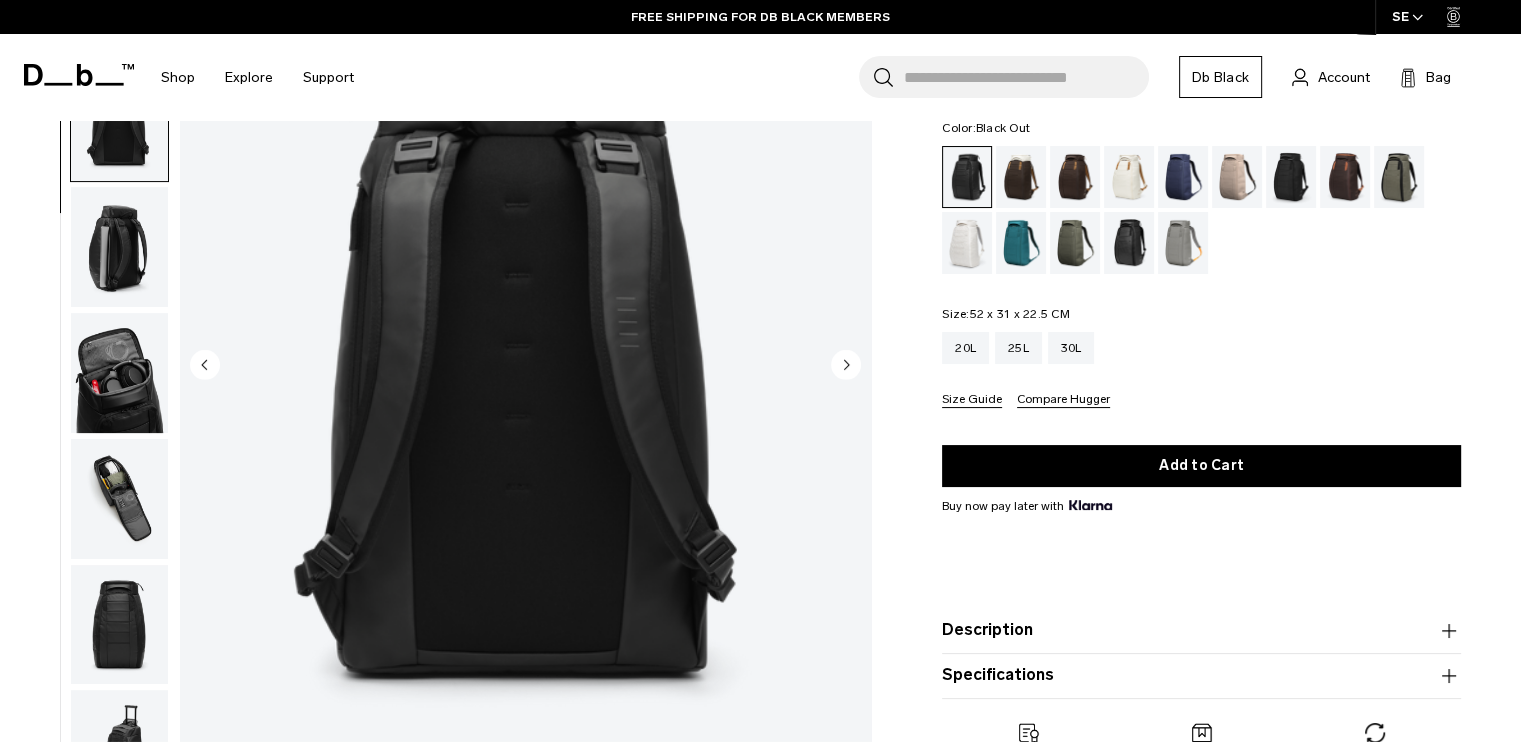 scroll, scrollTop: 252, scrollLeft: 0, axis: vertical 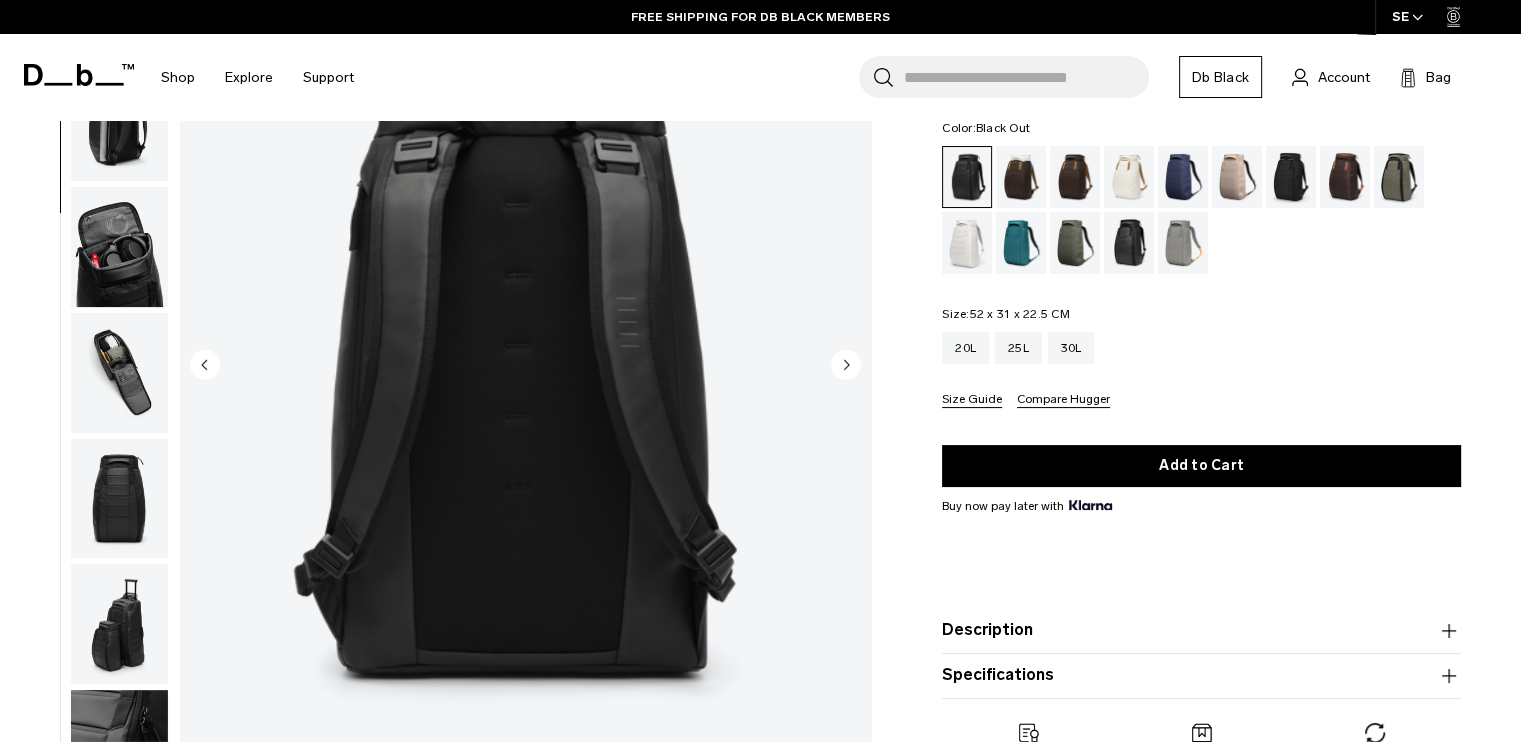 click 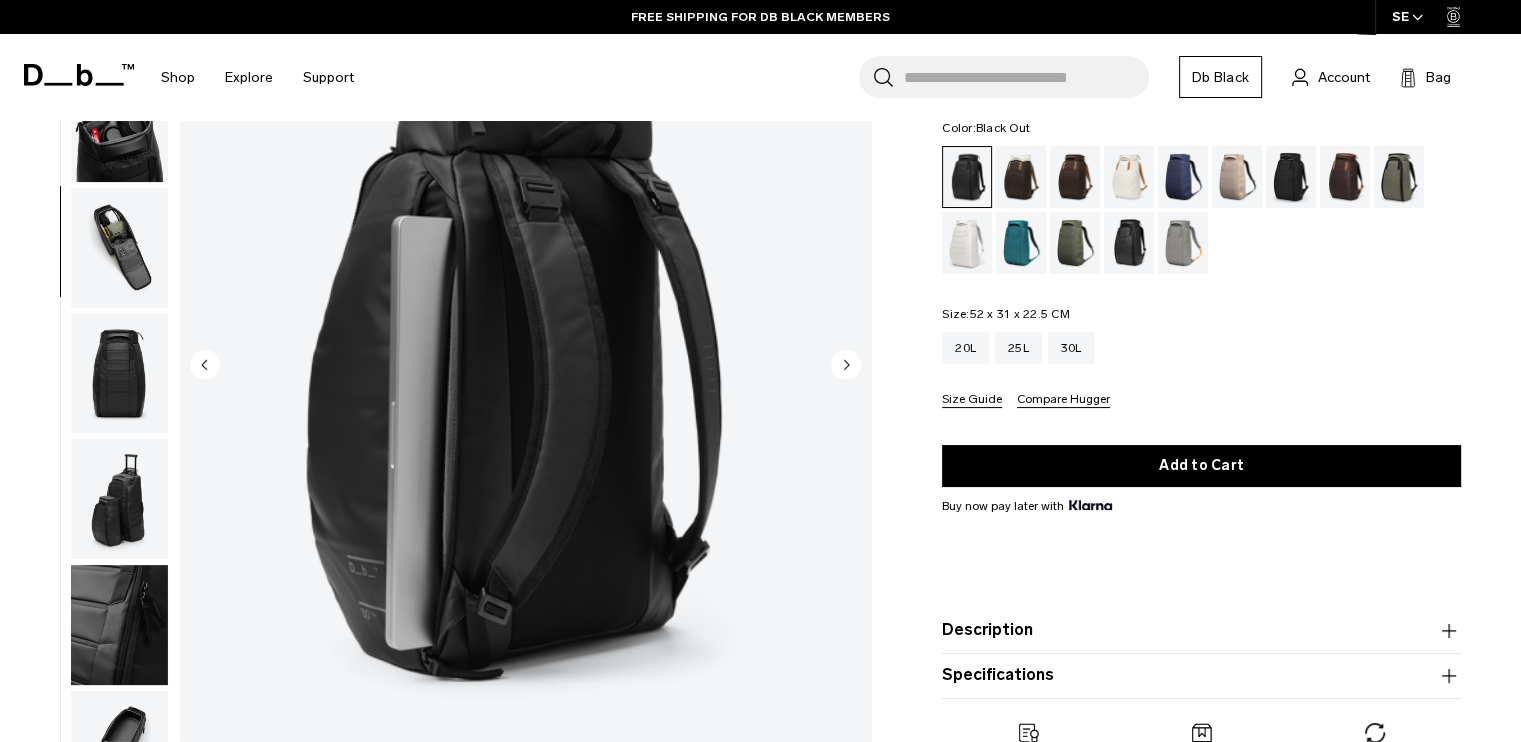 scroll, scrollTop: 378, scrollLeft: 0, axis: vertical 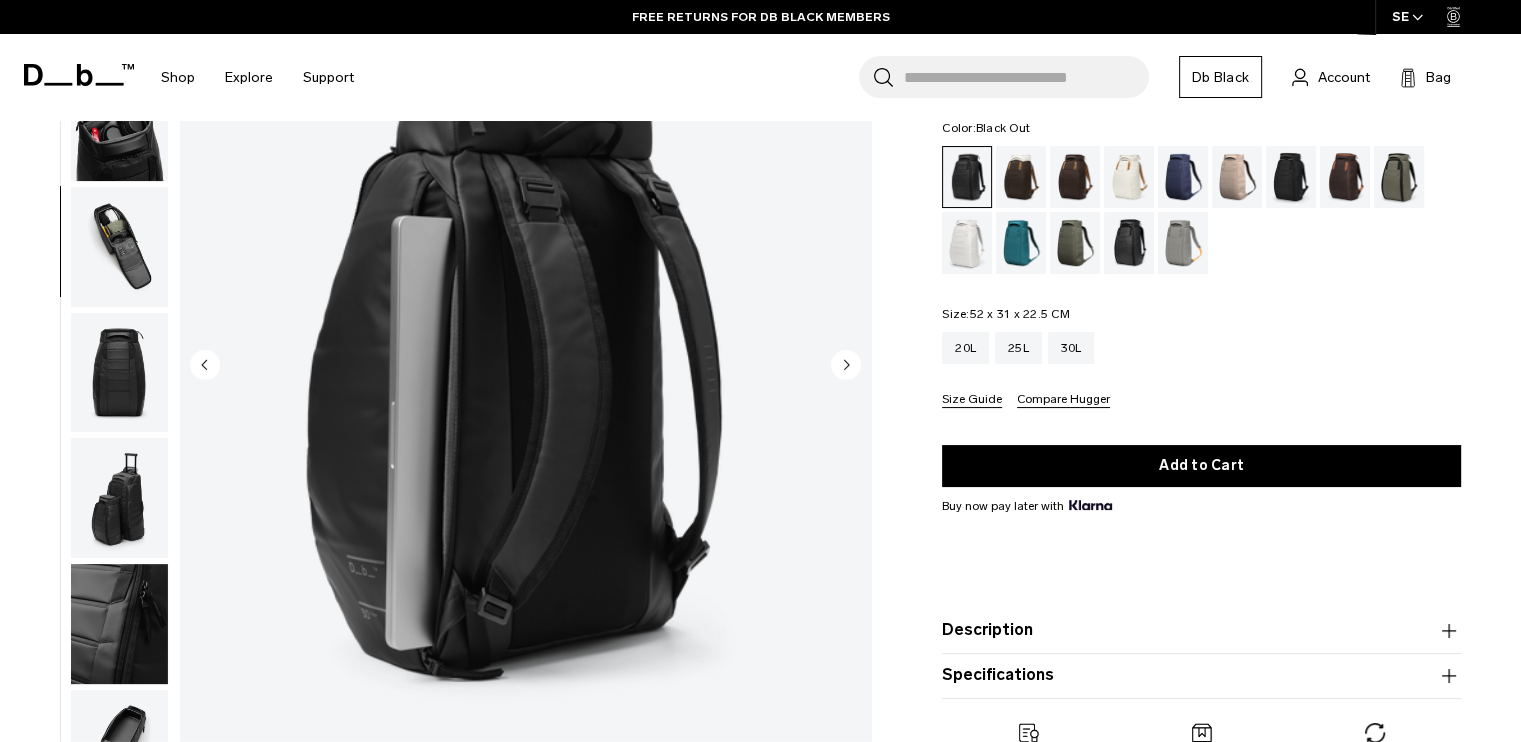 click 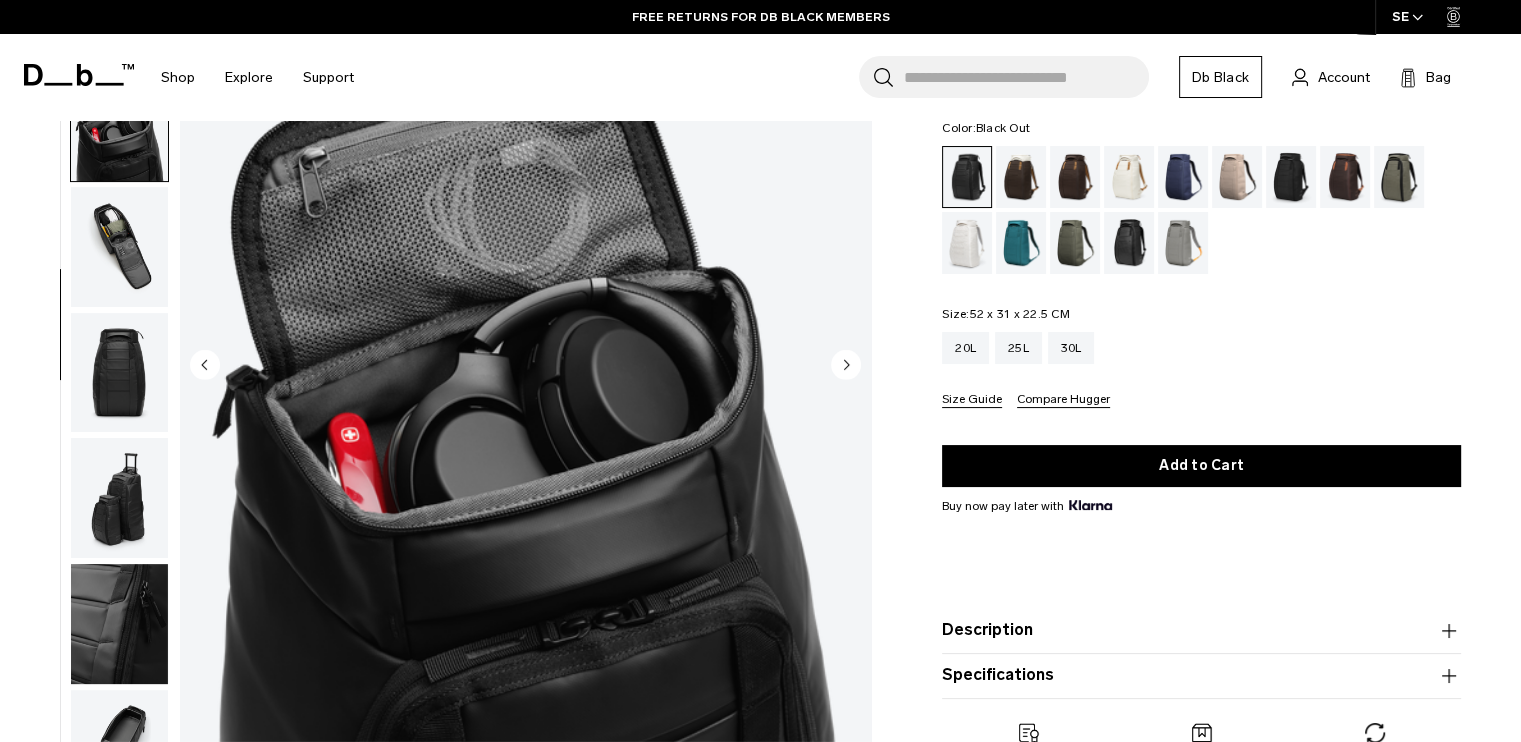 scroll, scrollTop: 392, scrollLeft: 0, axis: vertical 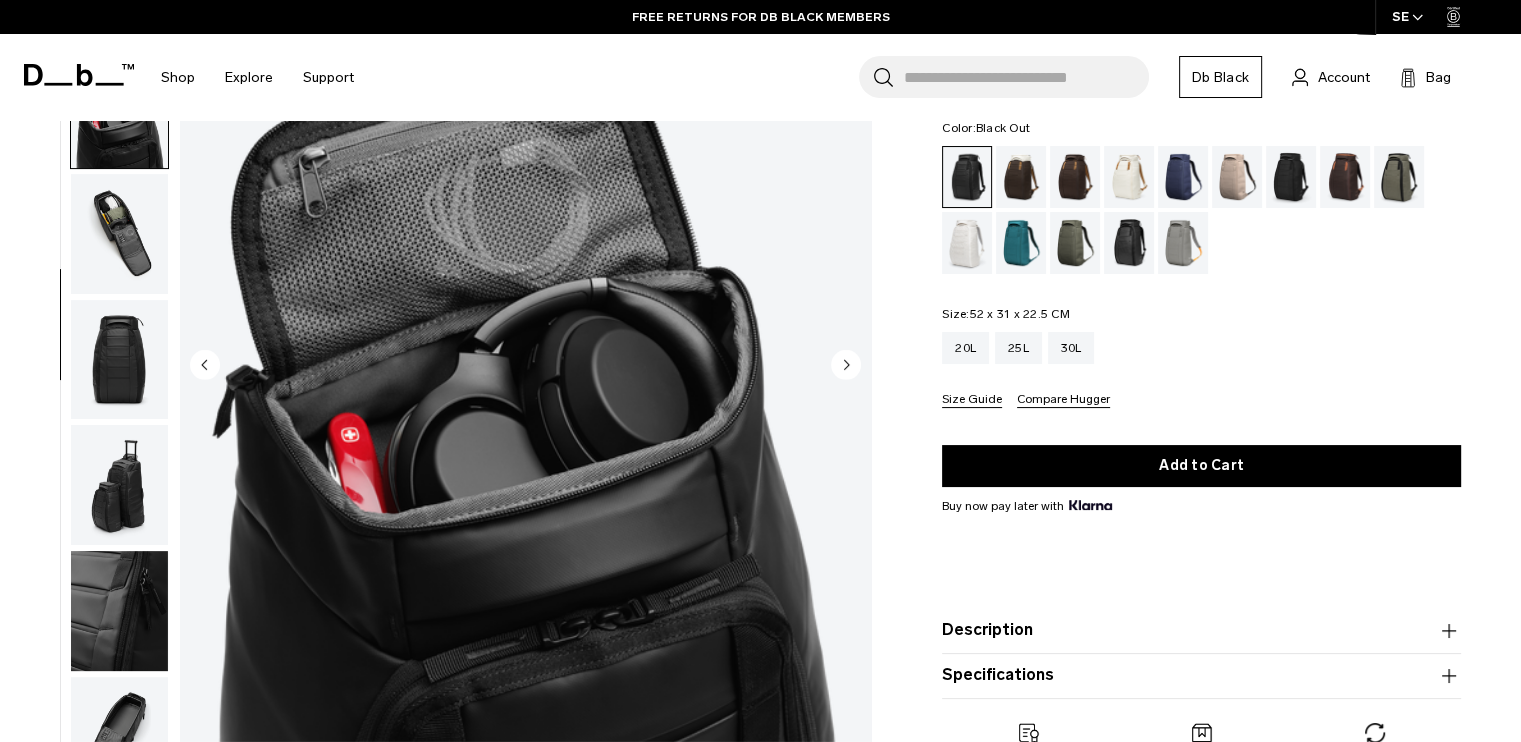 click 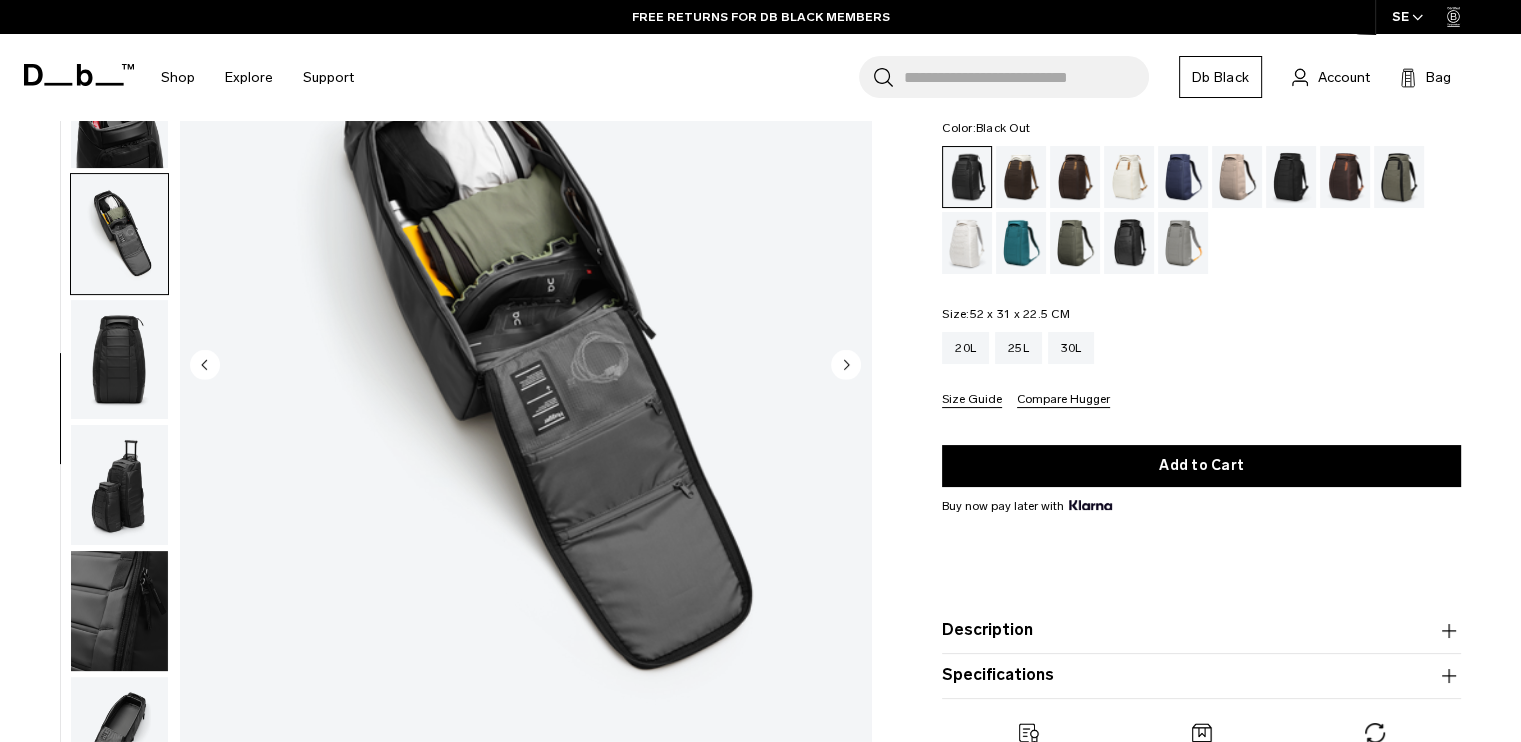 click 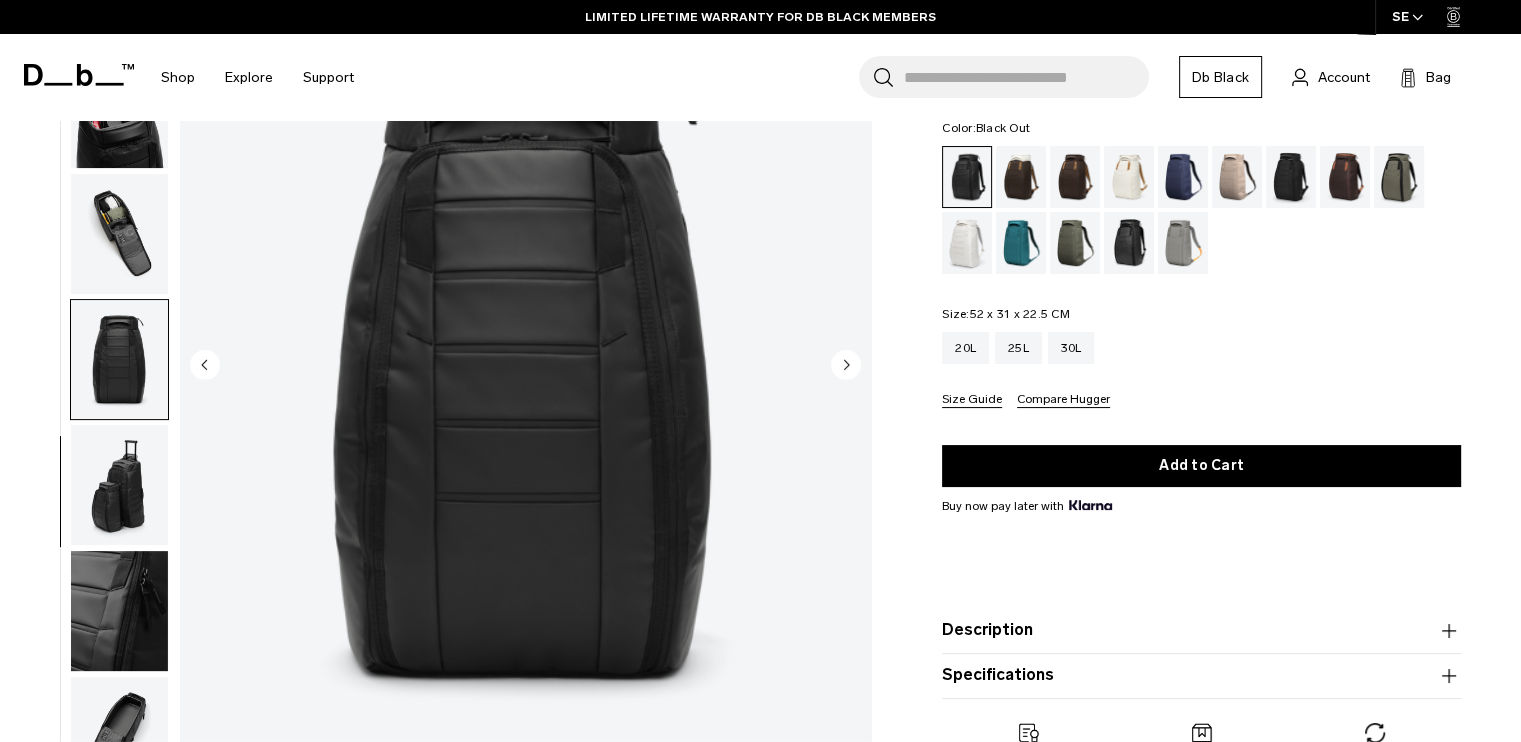 click 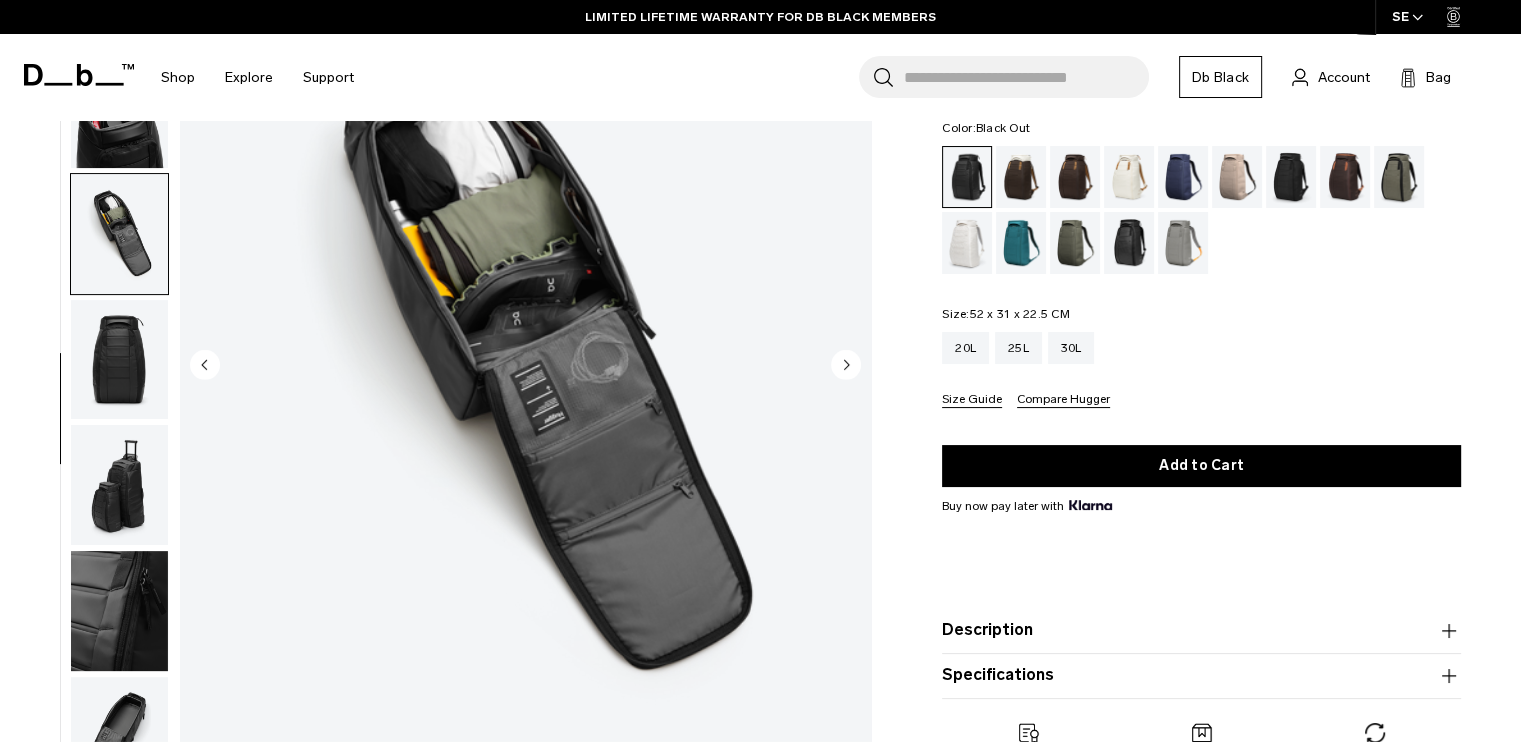 click 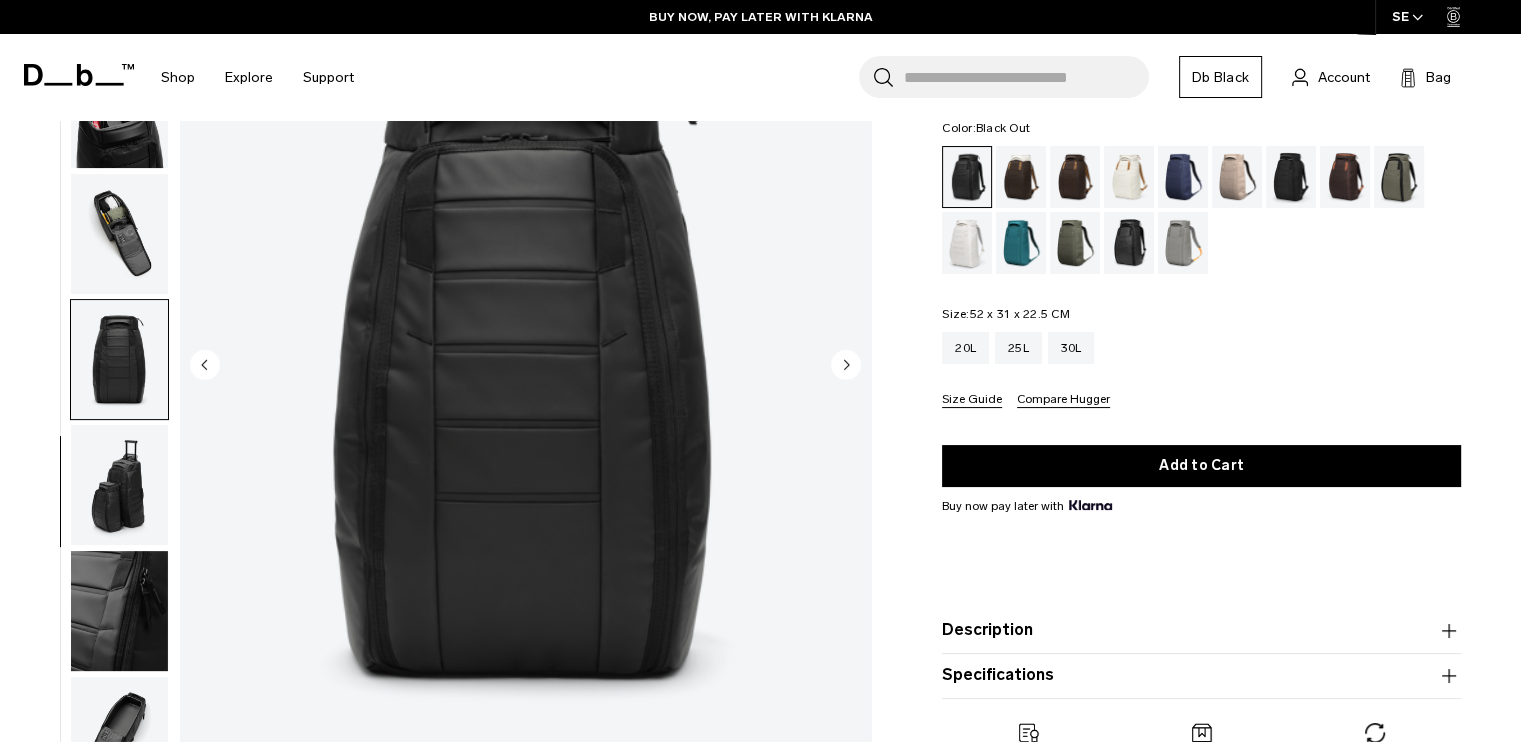 click 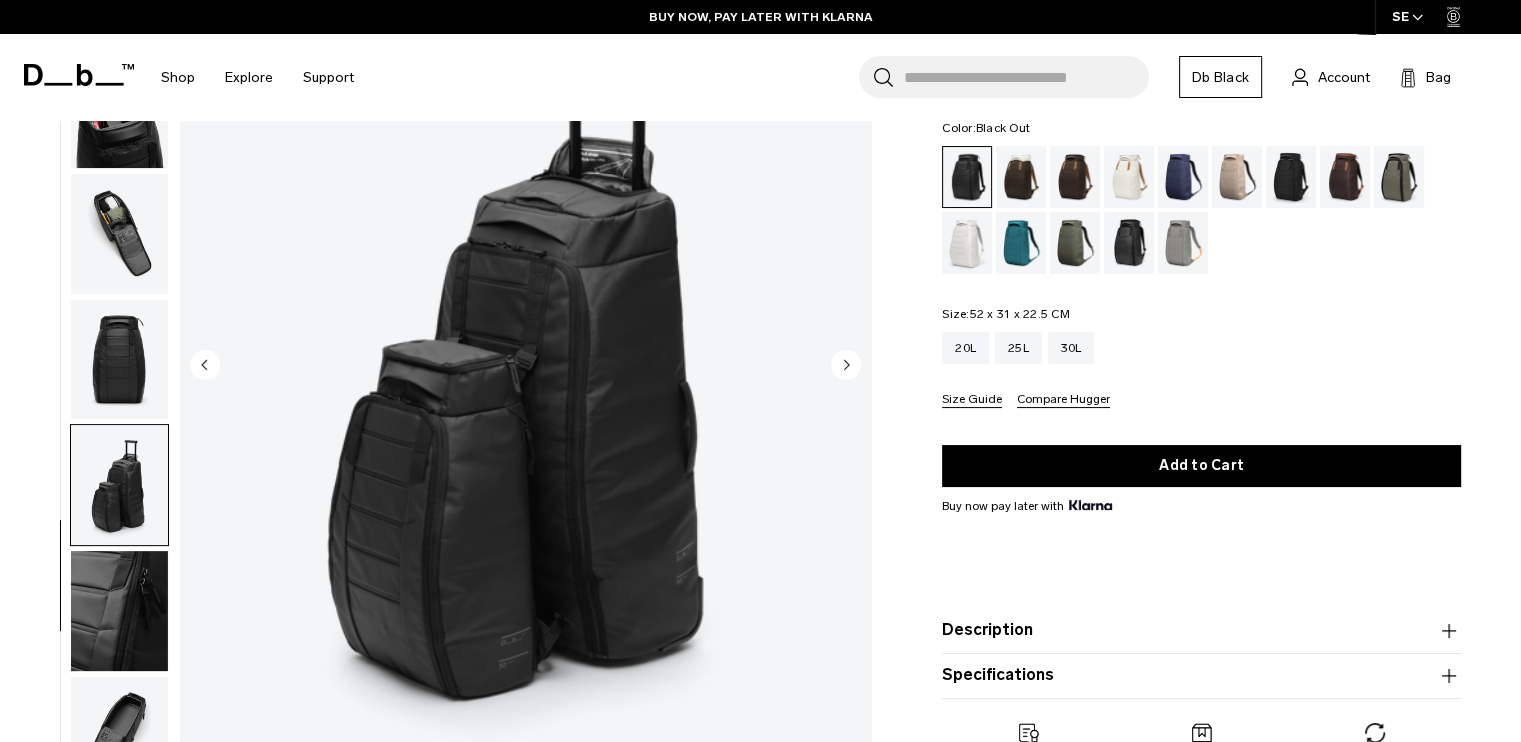 click 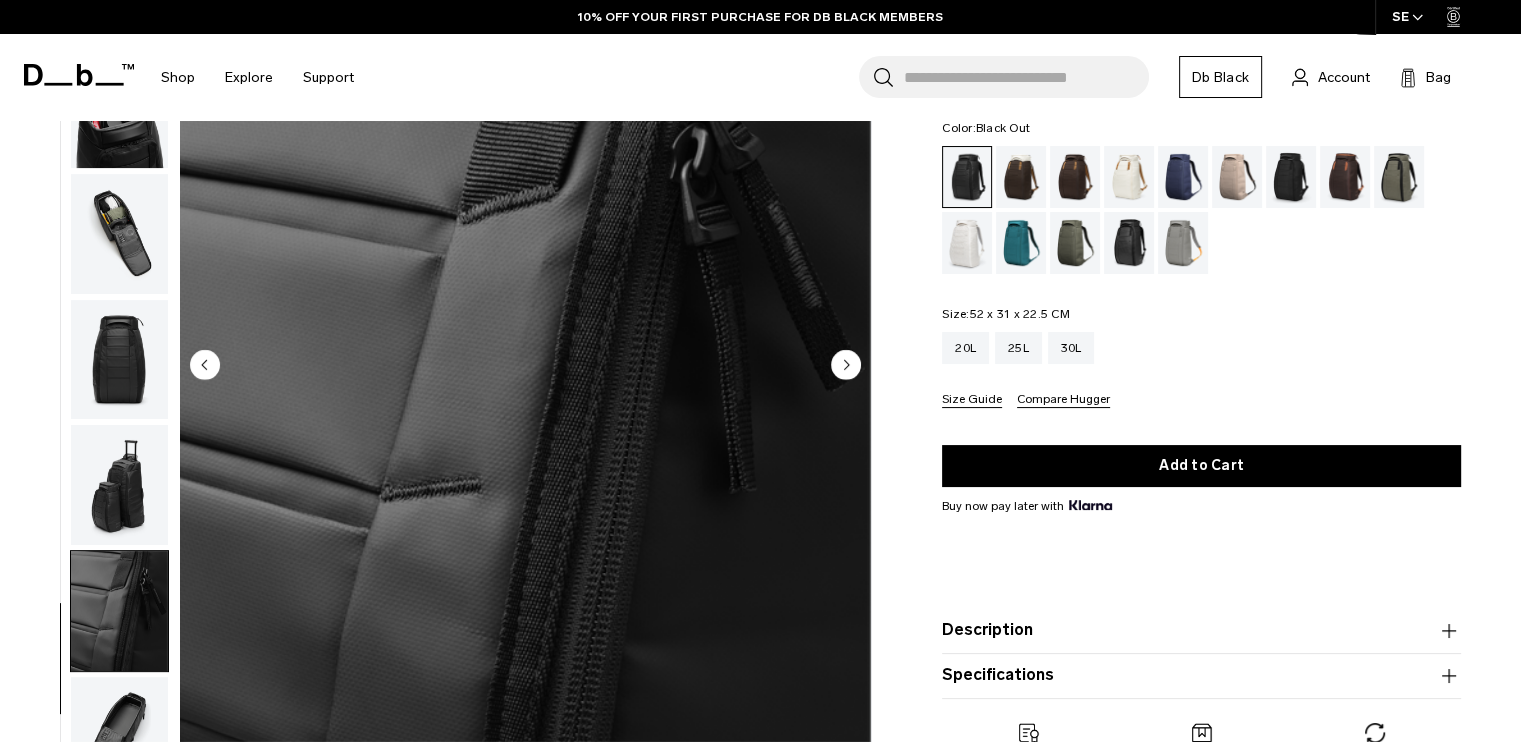 click 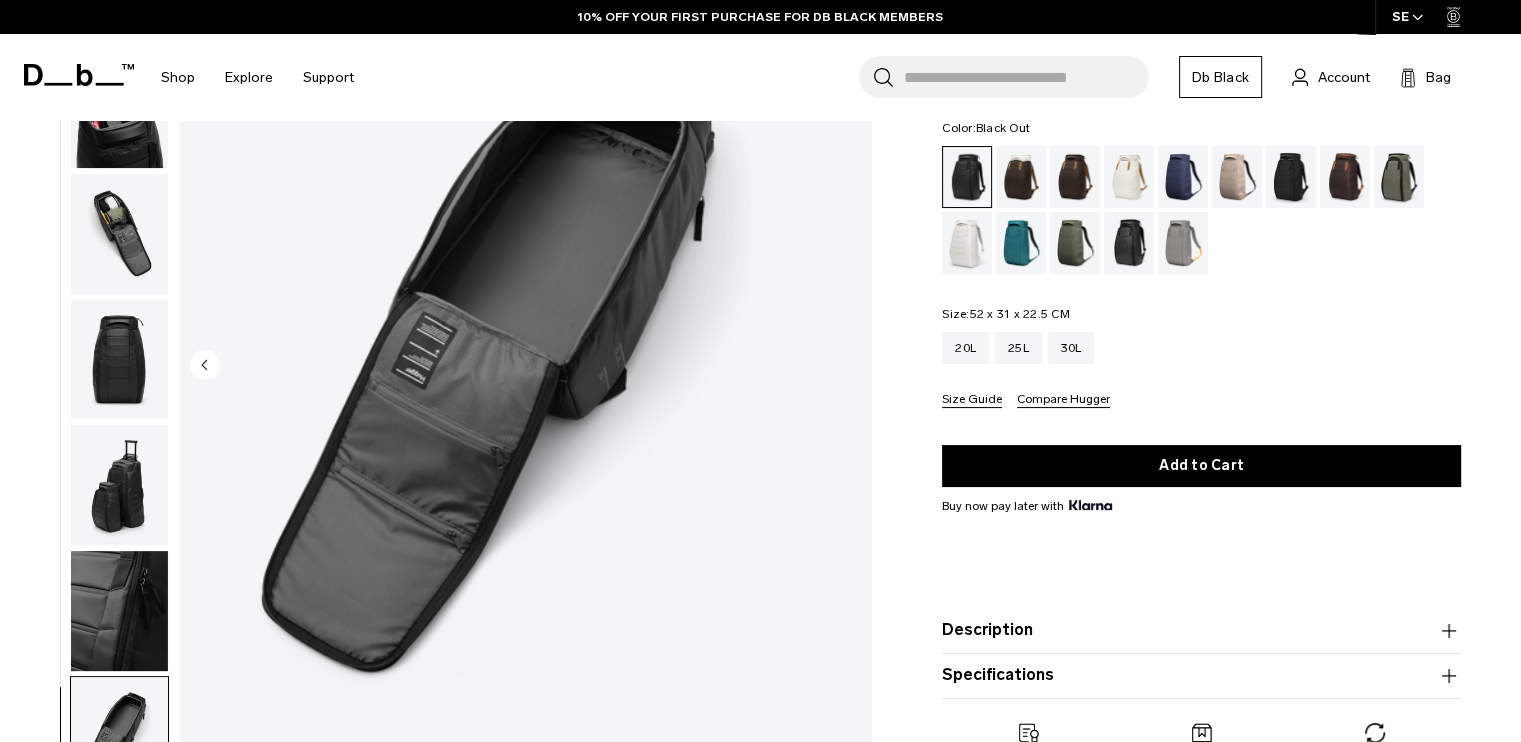scroll, scrollTop: 391, scrollLeft: 0, axis: vertical 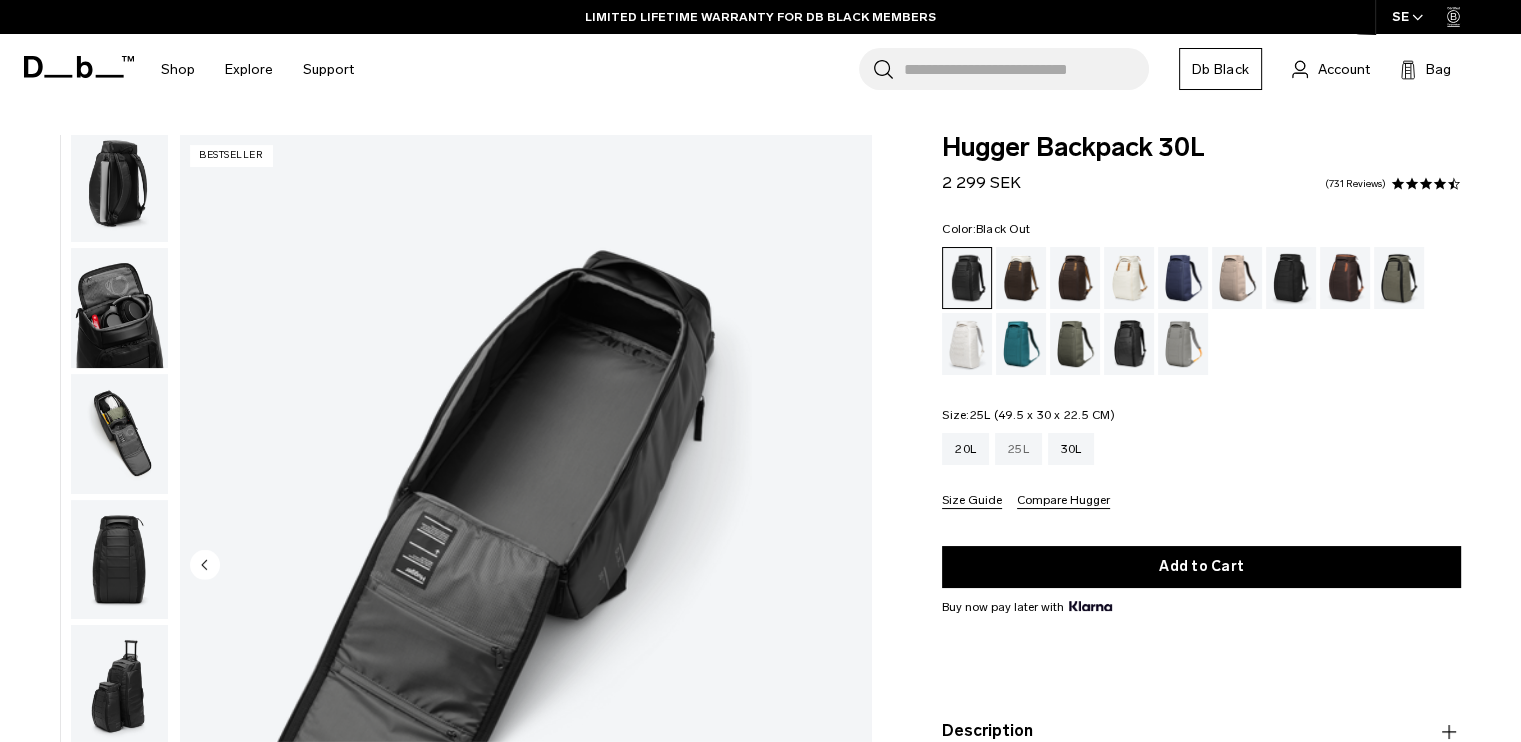click on "25L" at bounding box center [1018, 449] 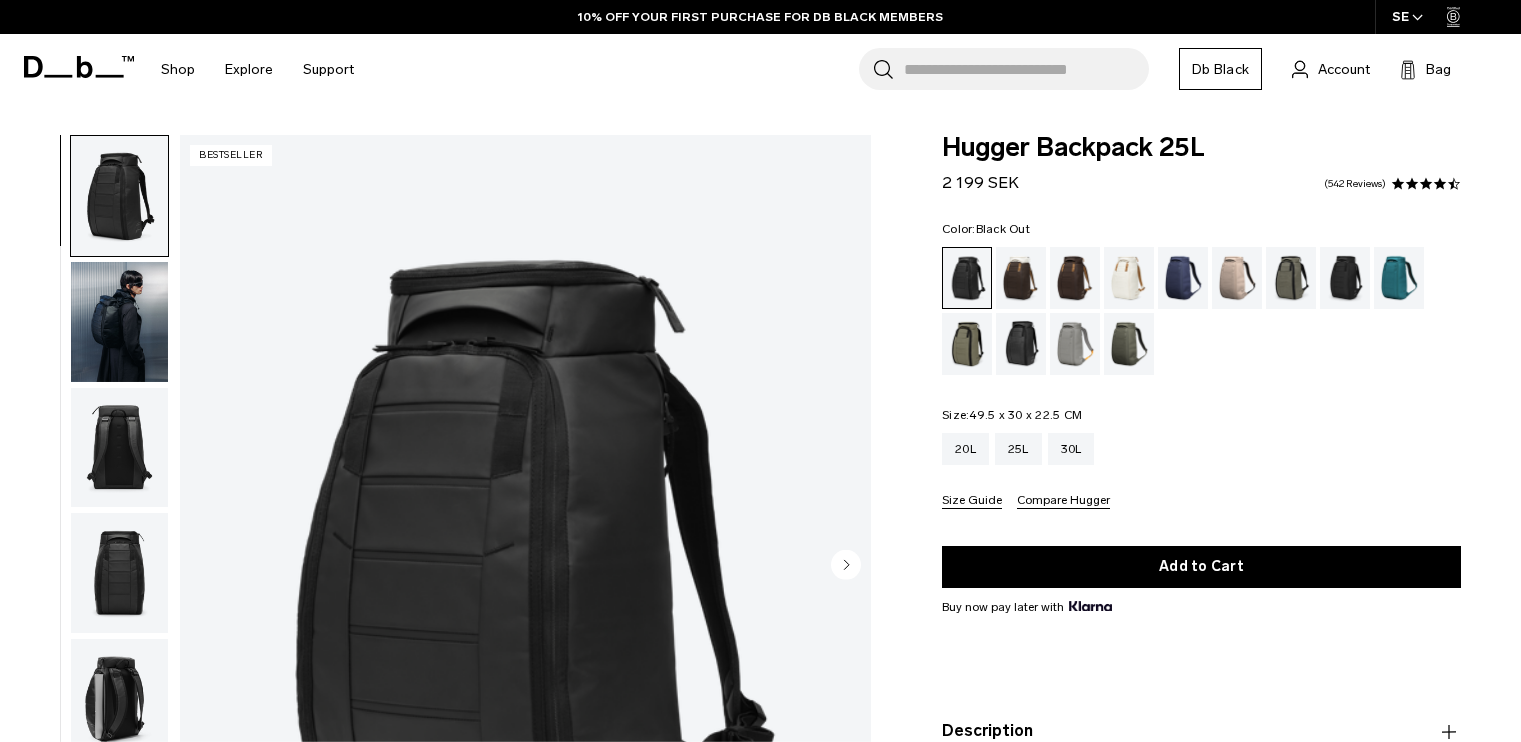 scroll, scrollTop: 0, scrollLeft: 0, axis: both 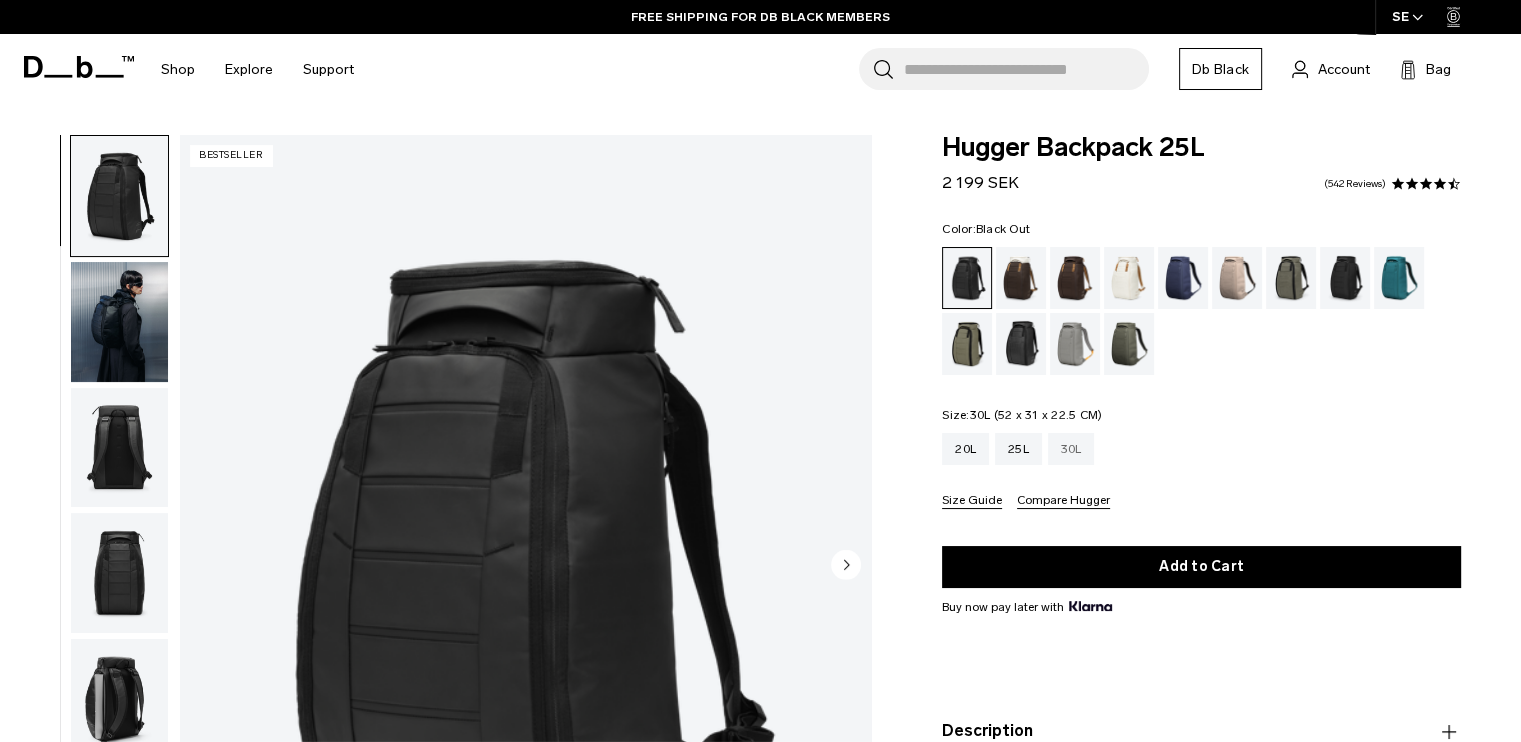 click on "30L" at bounding box center (1071, 449) 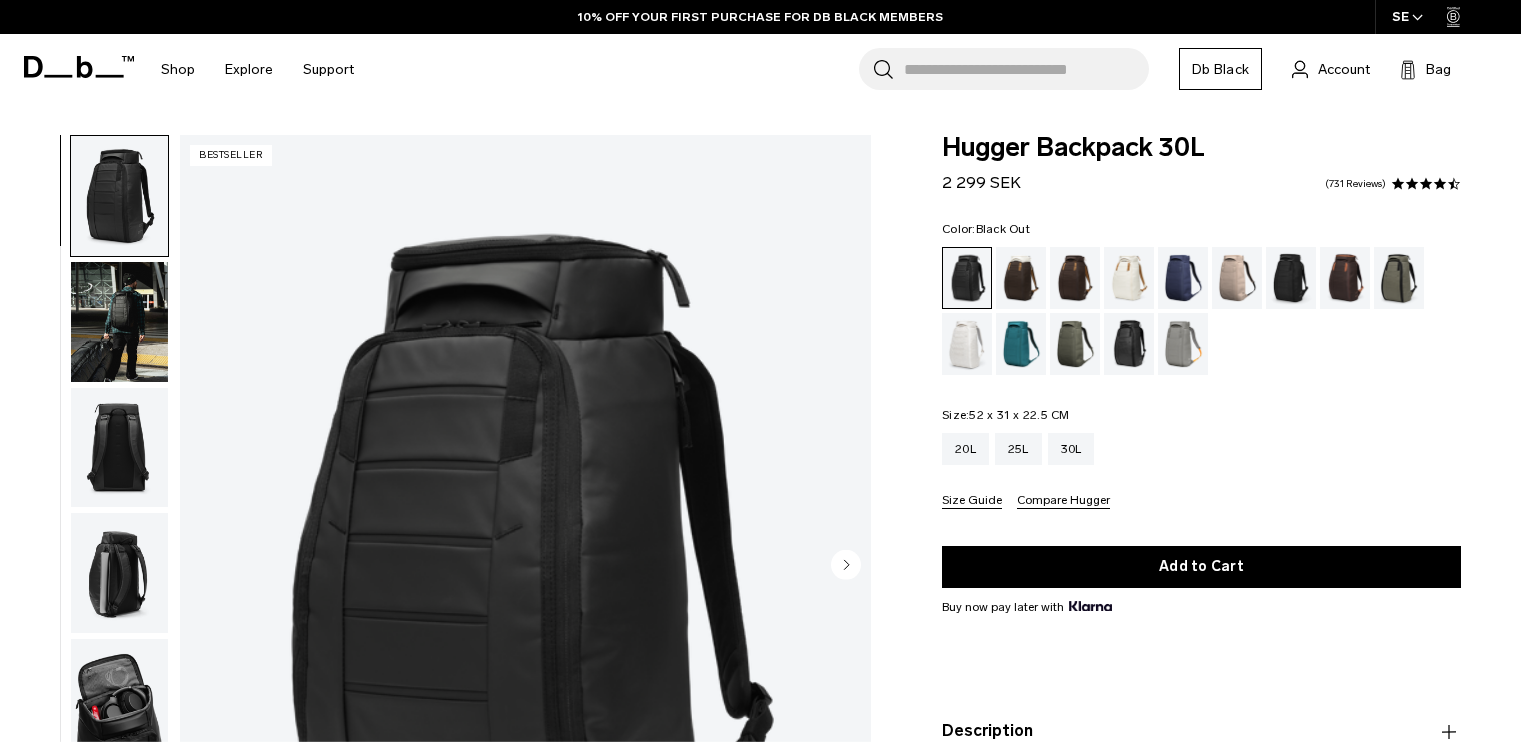 scroll, scrollTop: 0, scrollLeft: 0, axis: both 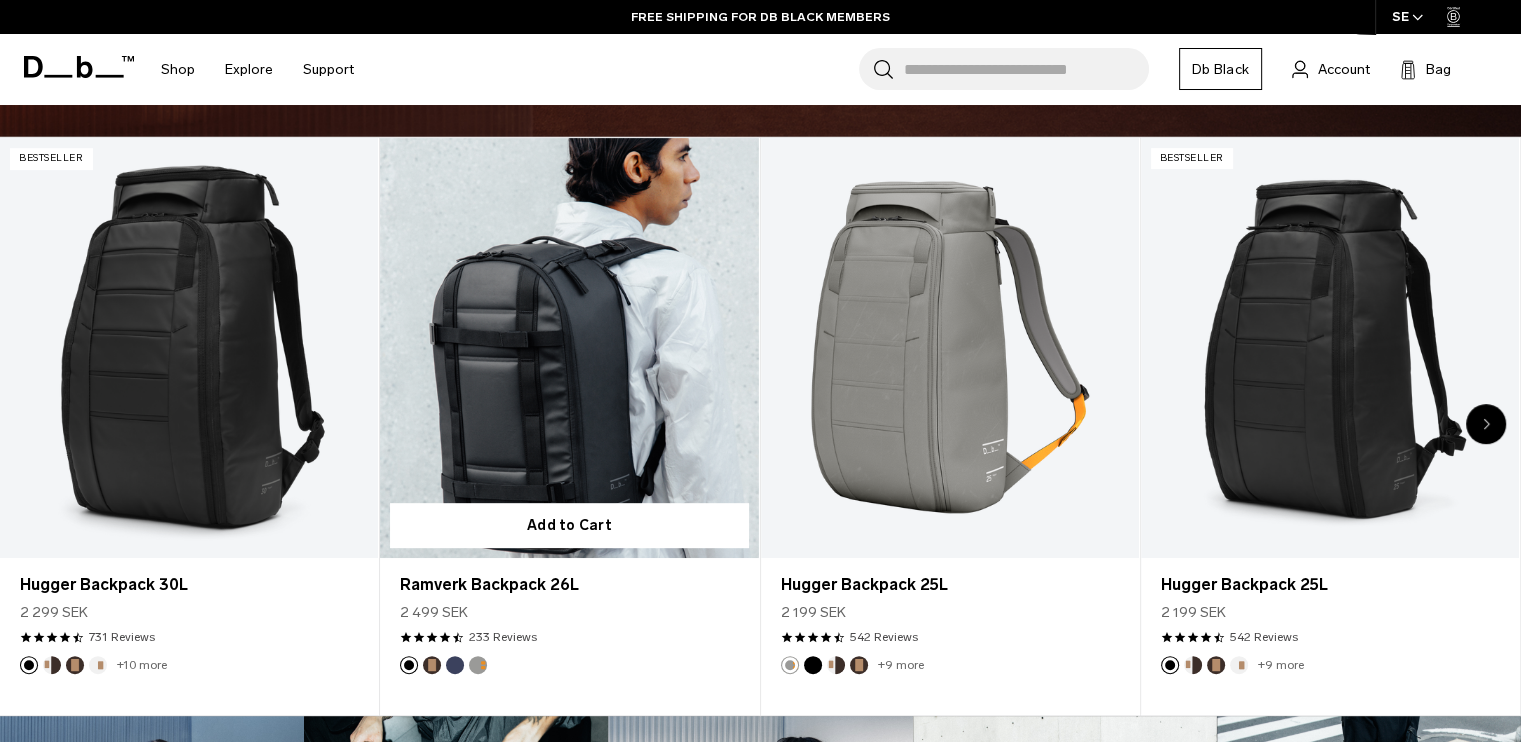 click at bounding box center [569, 348] 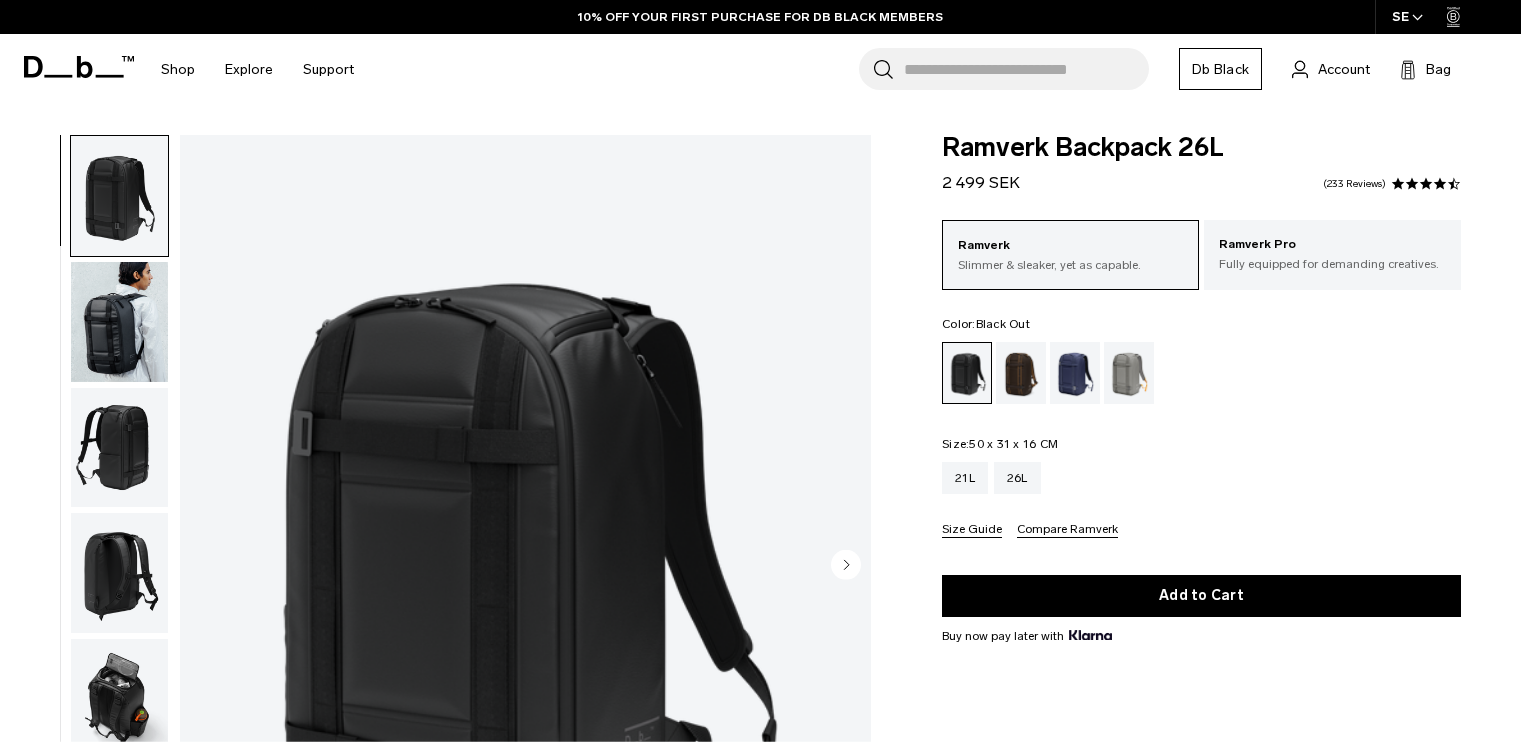 scroll, scrollTop: 0, scrollLeft: 0, axis: both 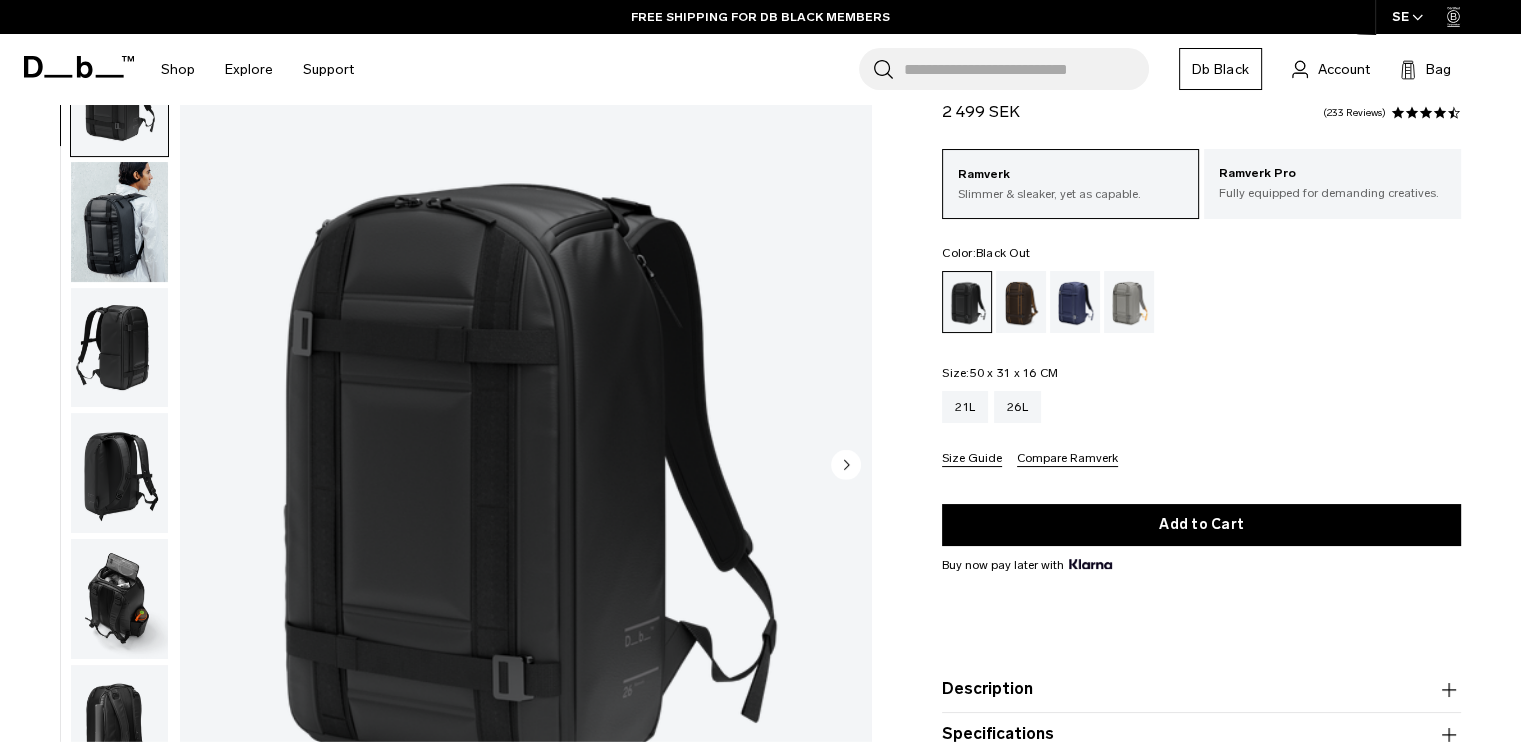 click 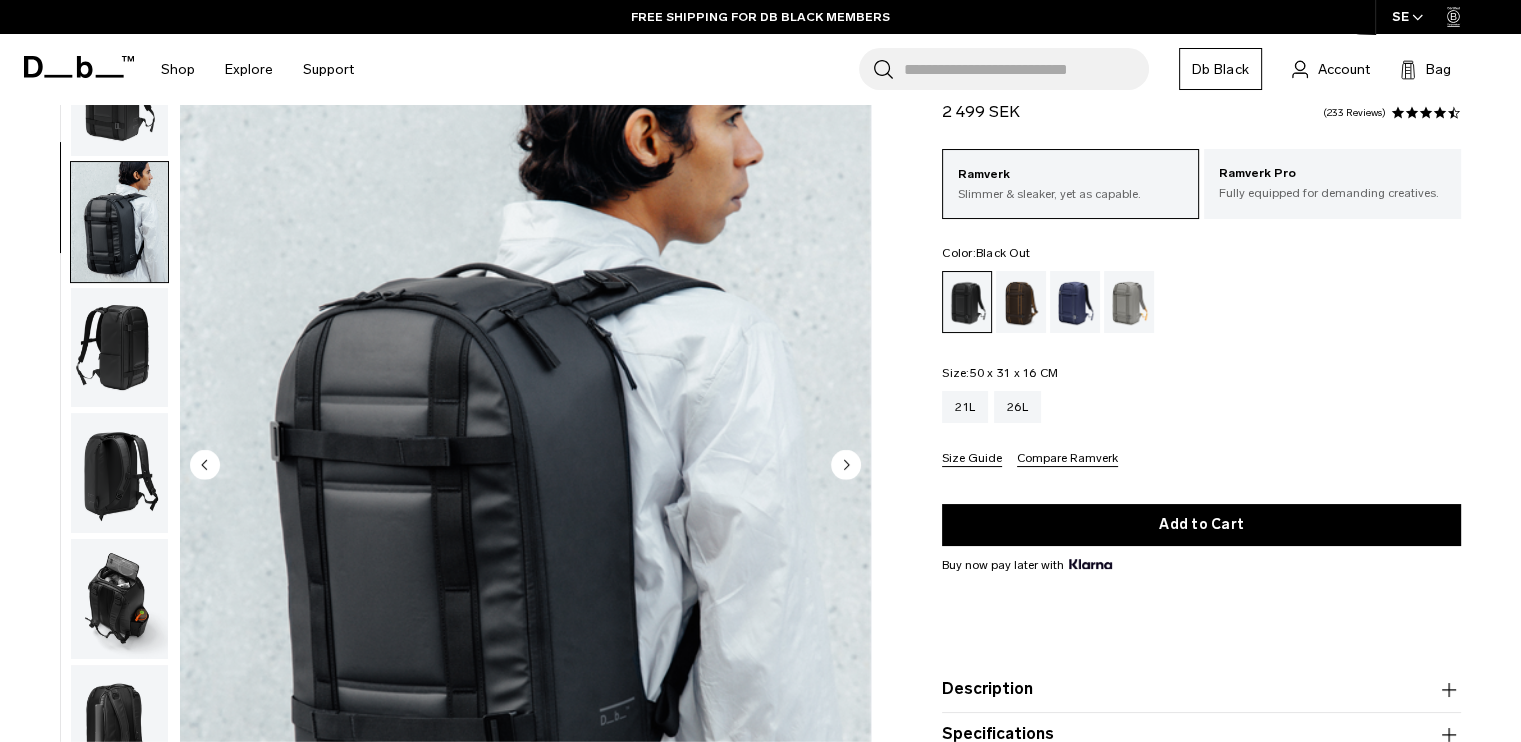 scroll, scrollTop: 126, scrollLeft: 0, axis: vertical 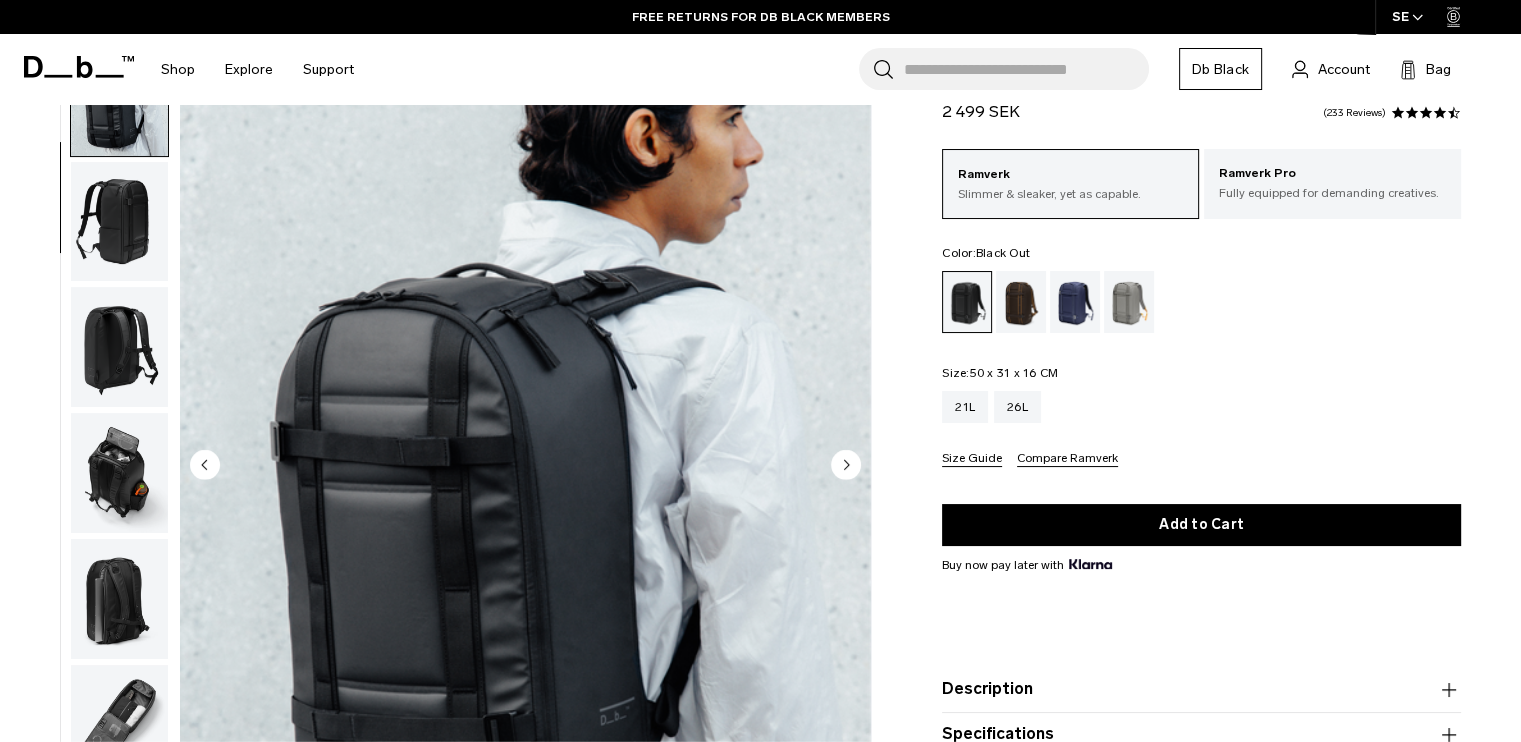 click 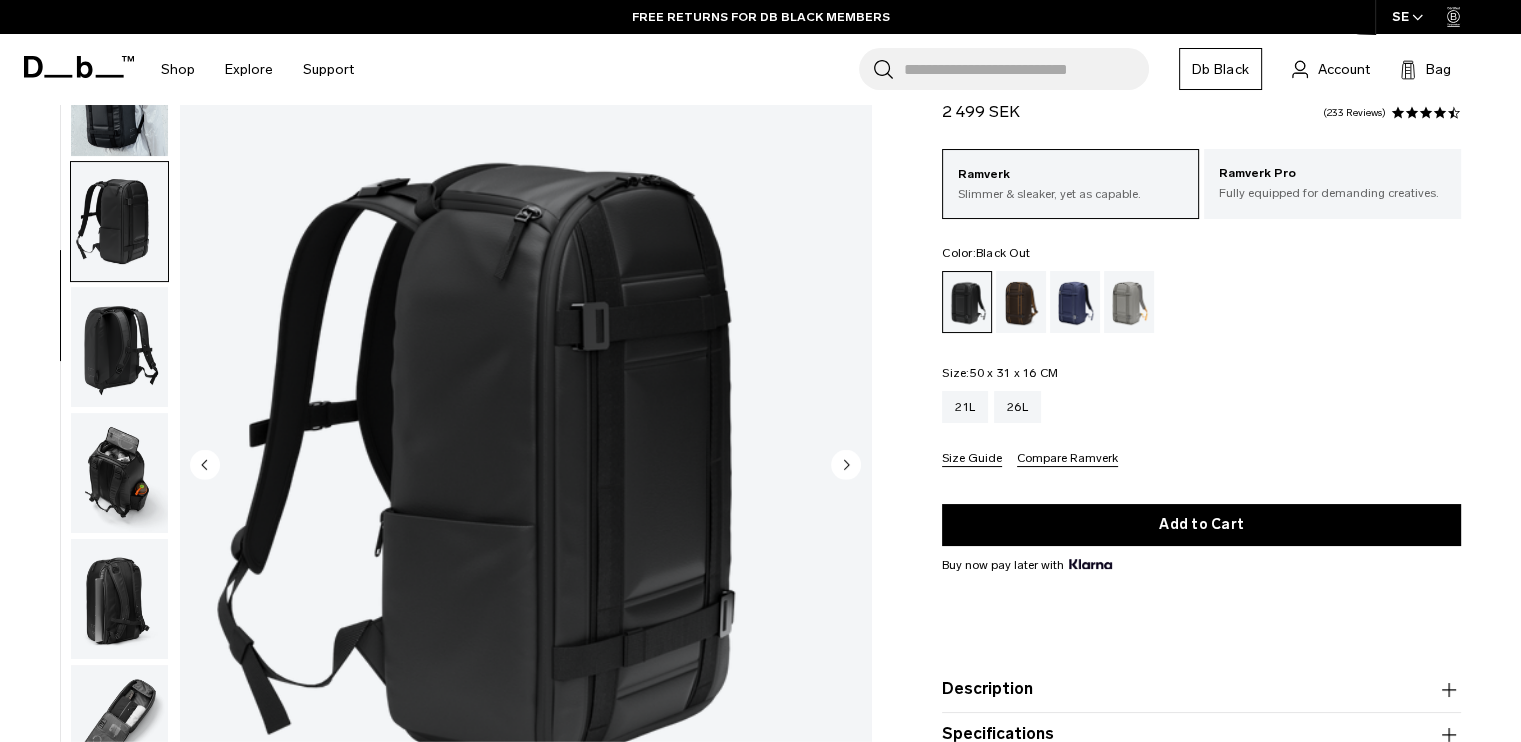 scroll, scrollTop: 140, scrollLeft: 0, axis: vertical 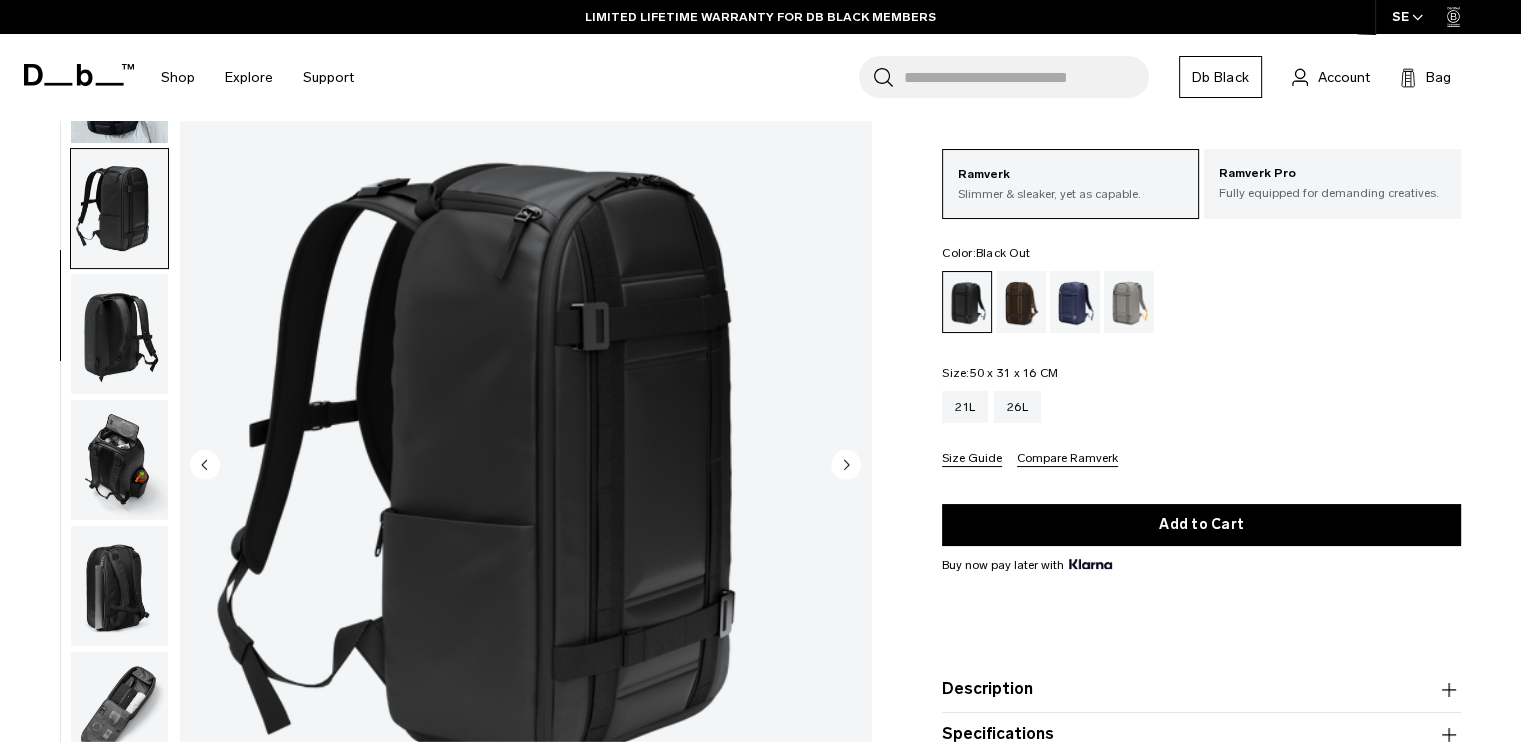 click 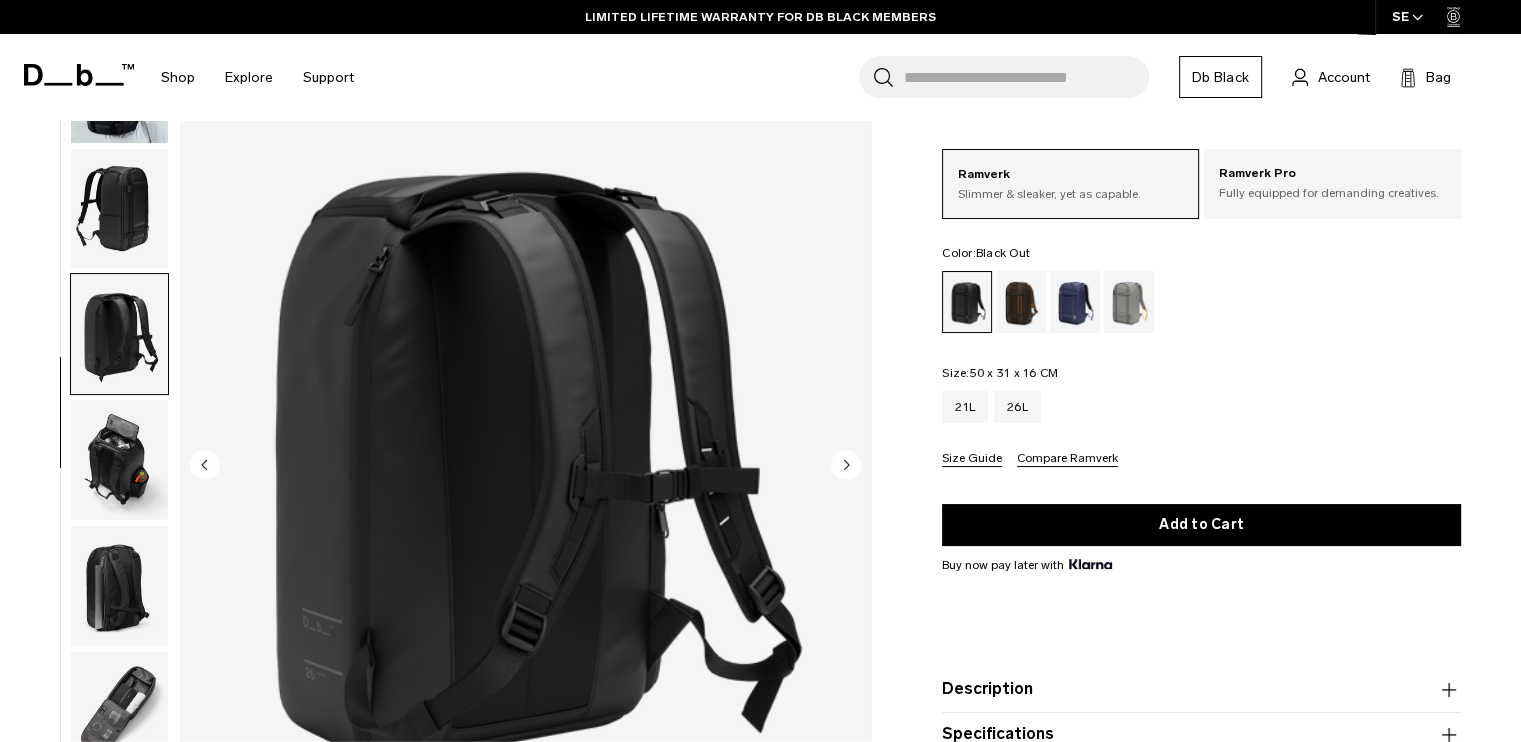 click 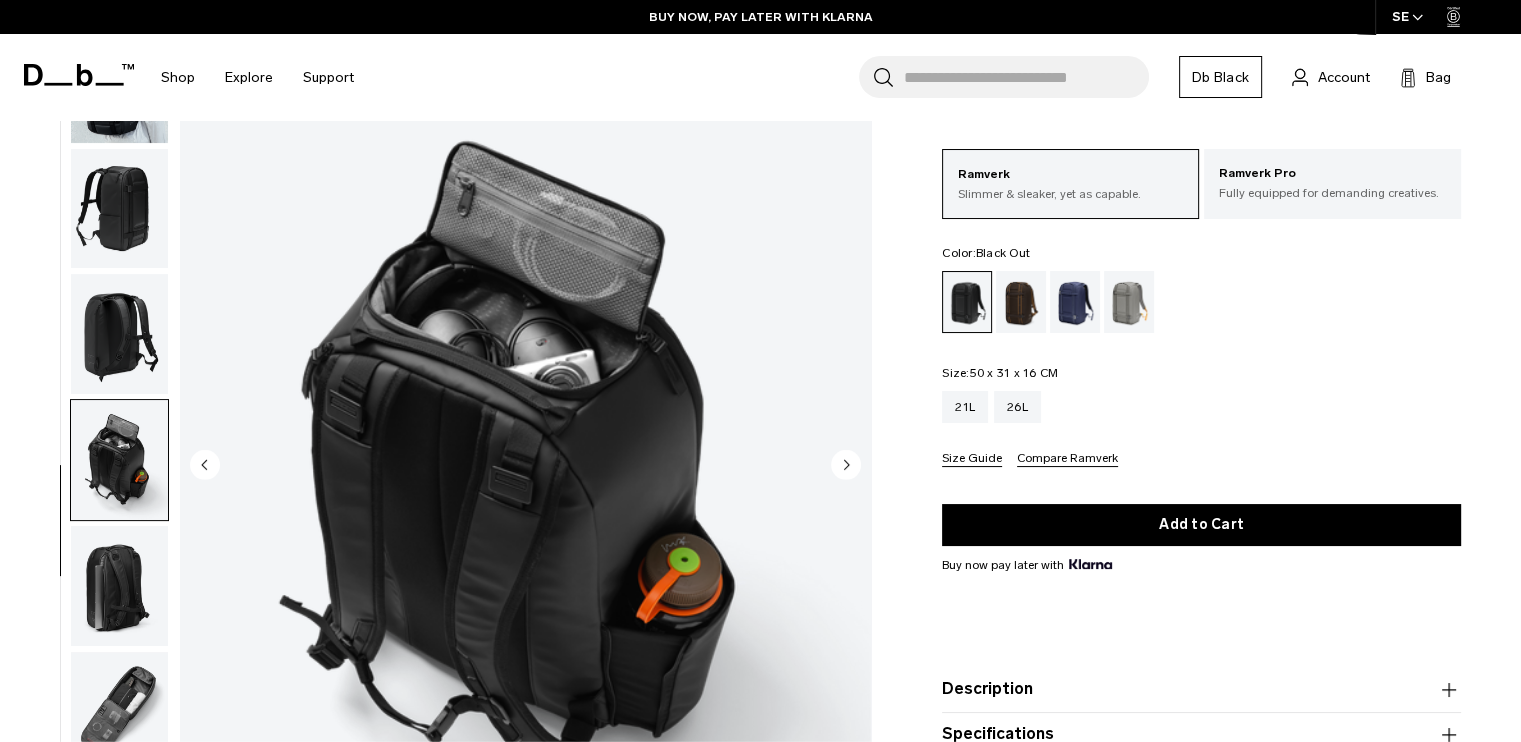 click 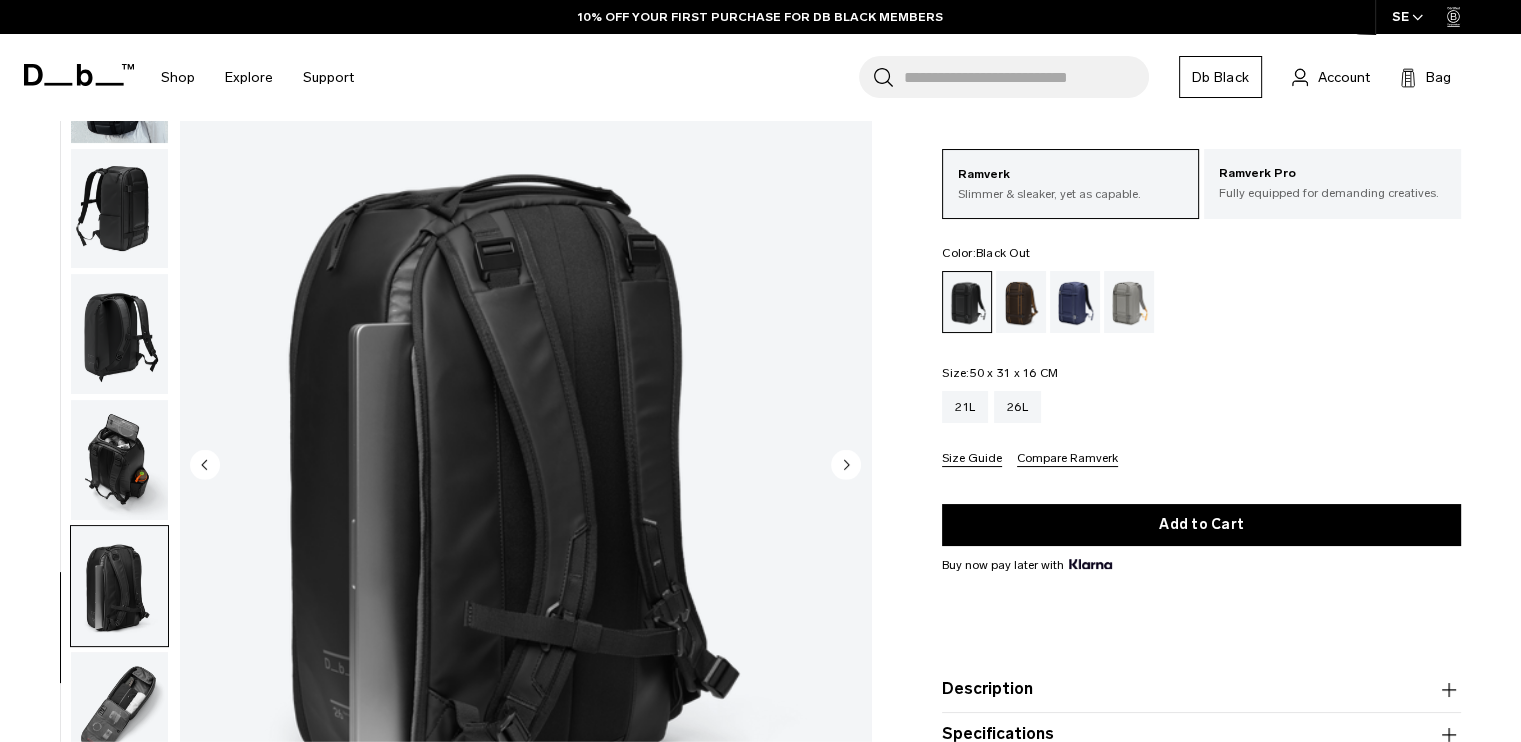 click 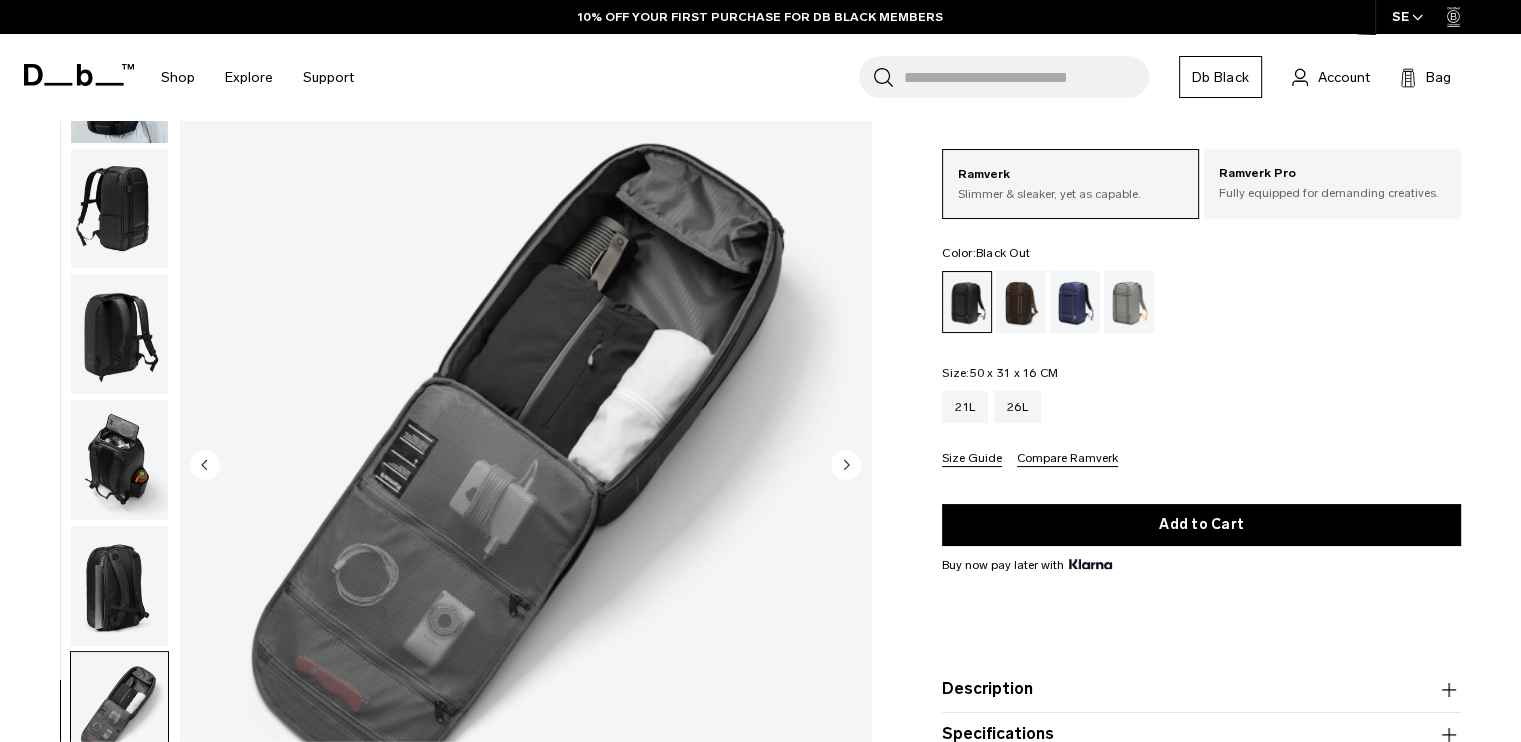 click 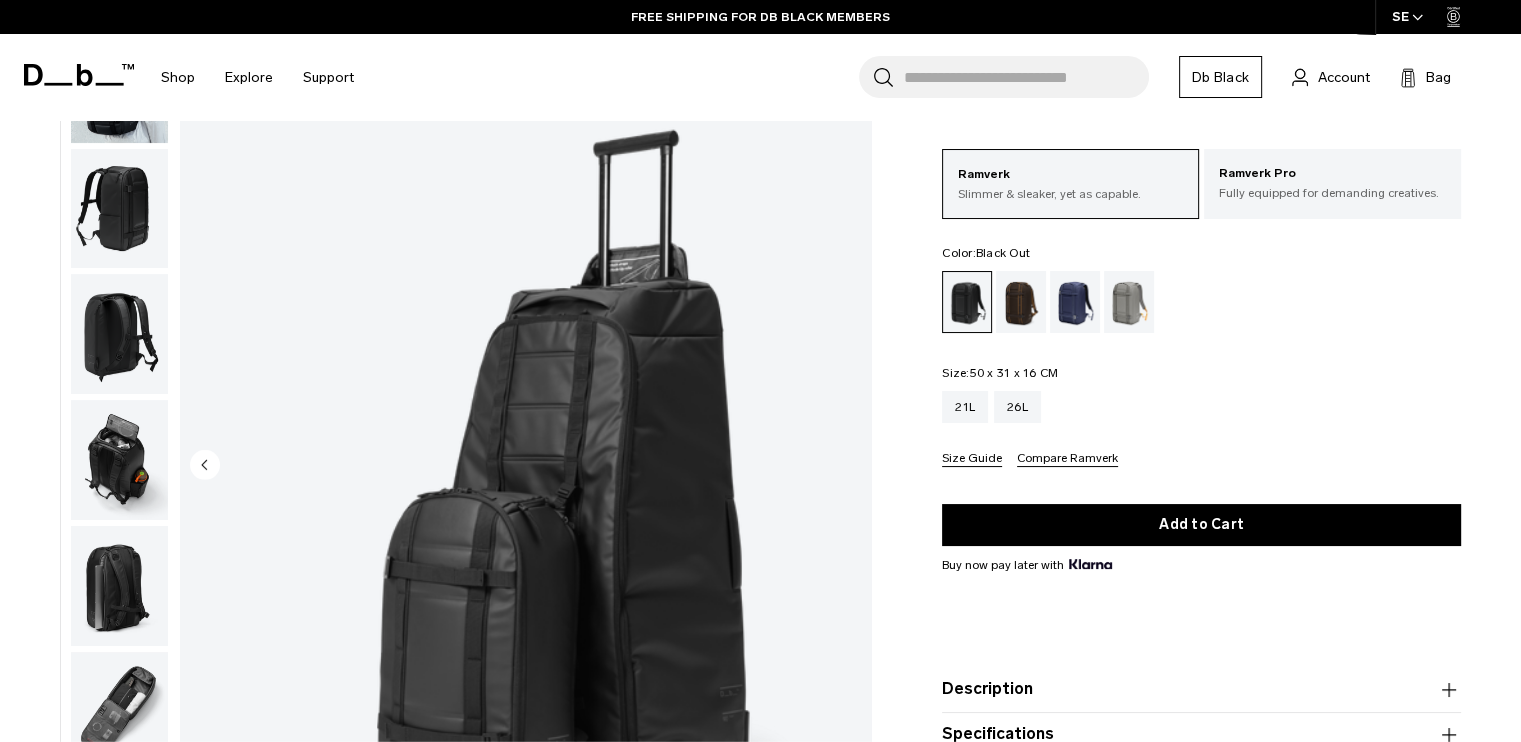 click at bounding box center [525, 466] 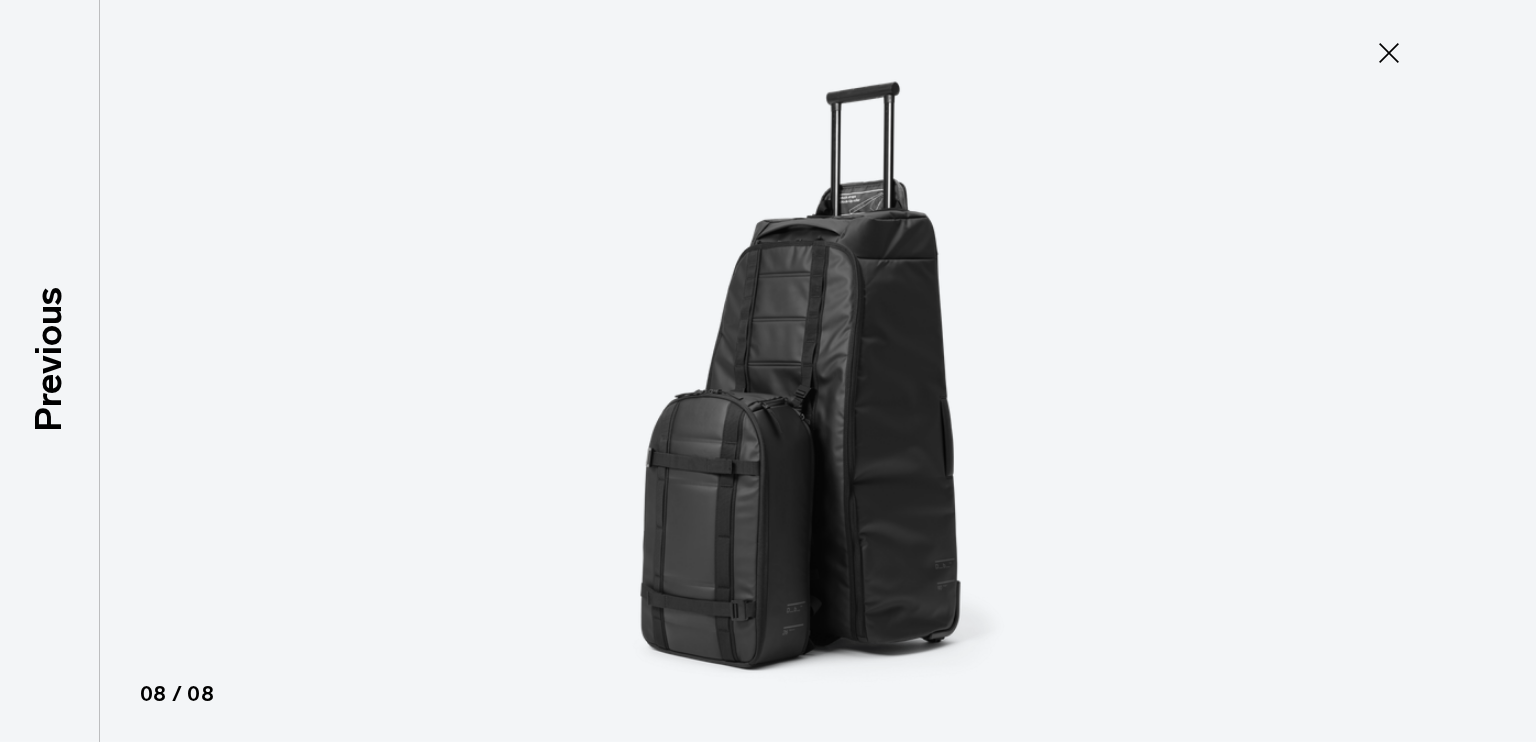 scroll, scrollTop: 128, scrollLeft: 0, axis: vertical 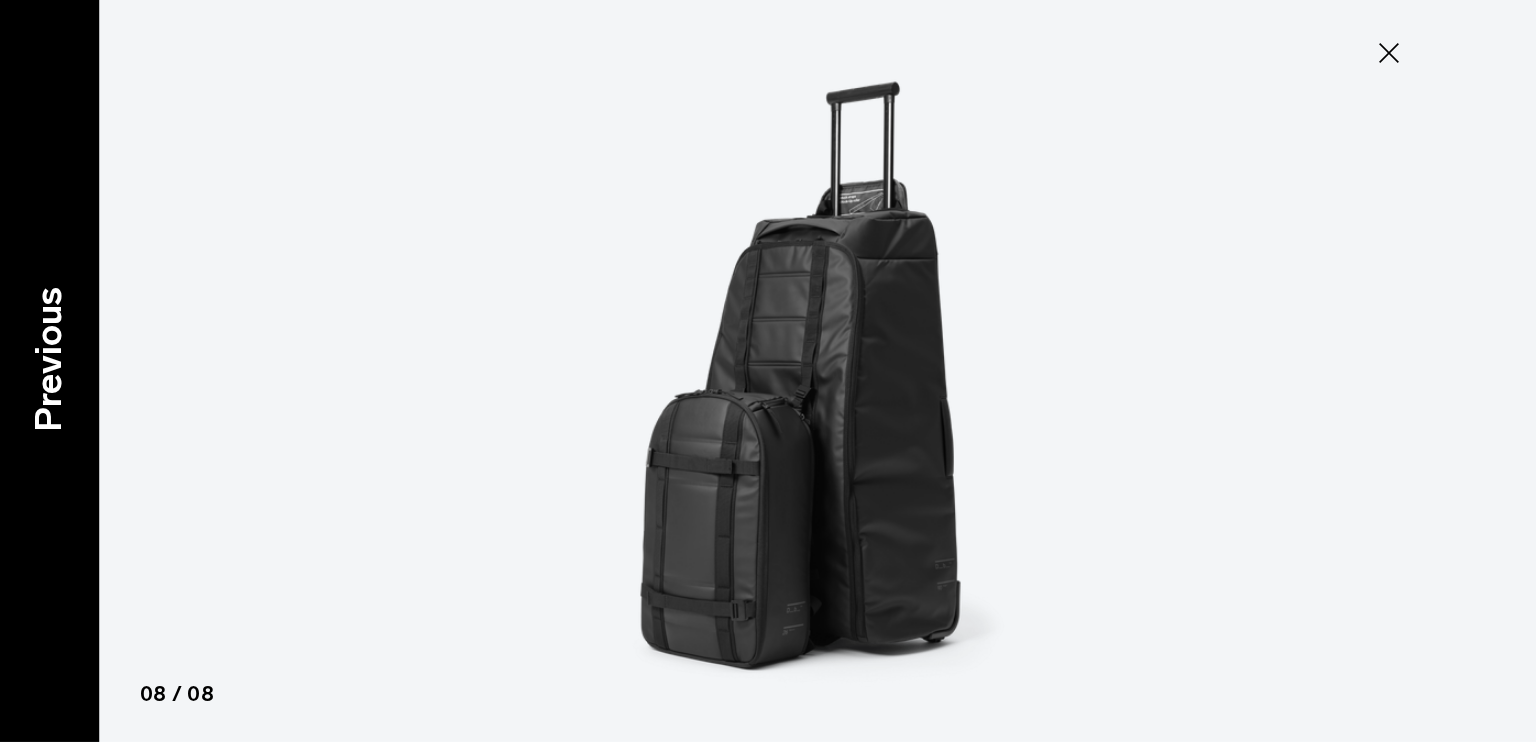 click on "Previous" at bounding box center (49, 358) 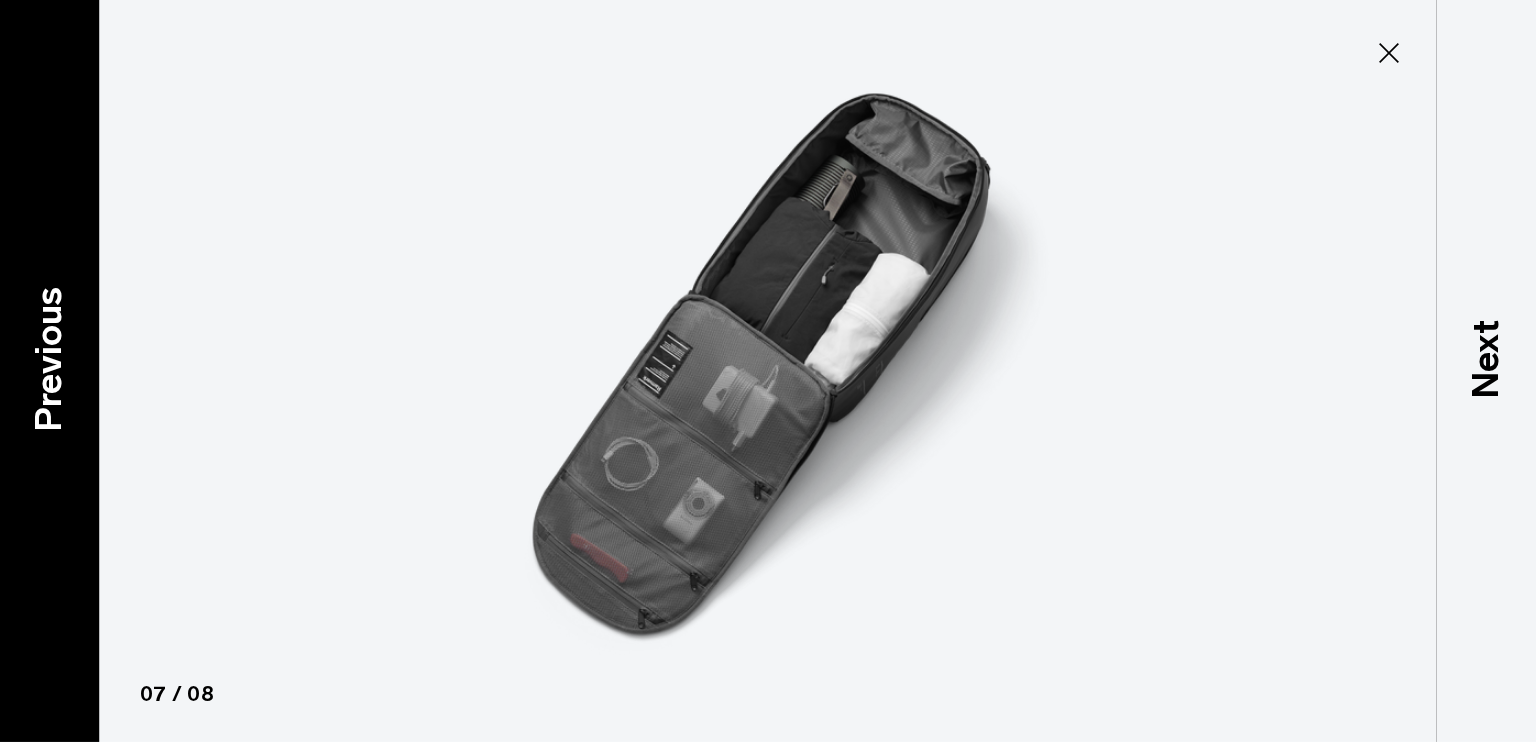 click on "Previous" at bounding box center [49, 358] 